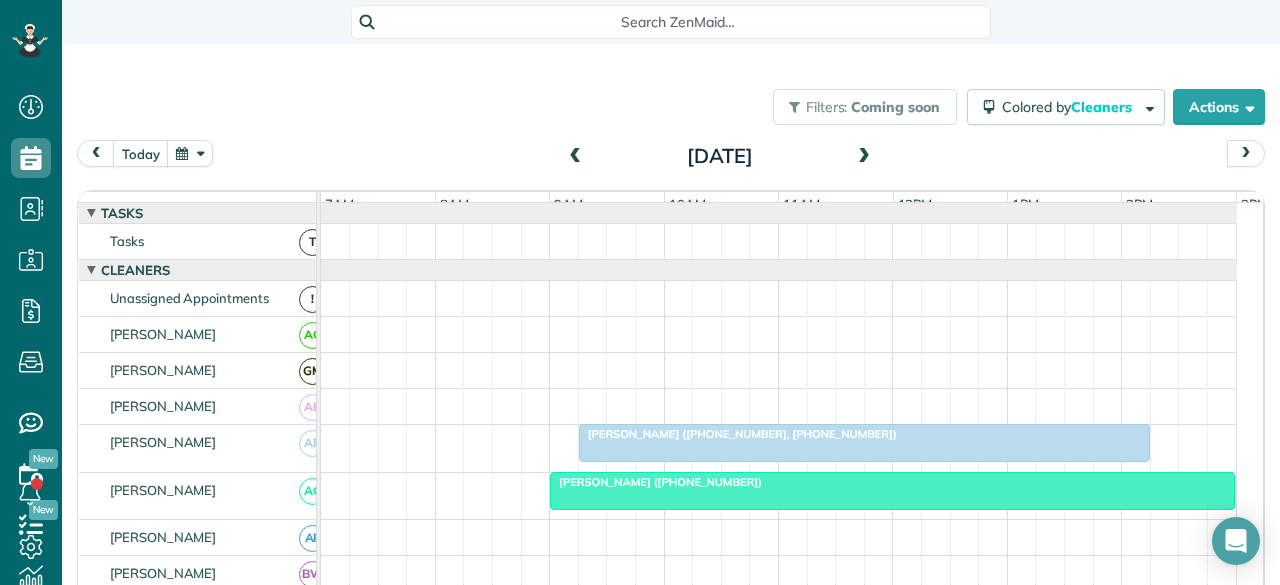 scroll, scrollTop: 0, scrollLeft: 0, axis: both 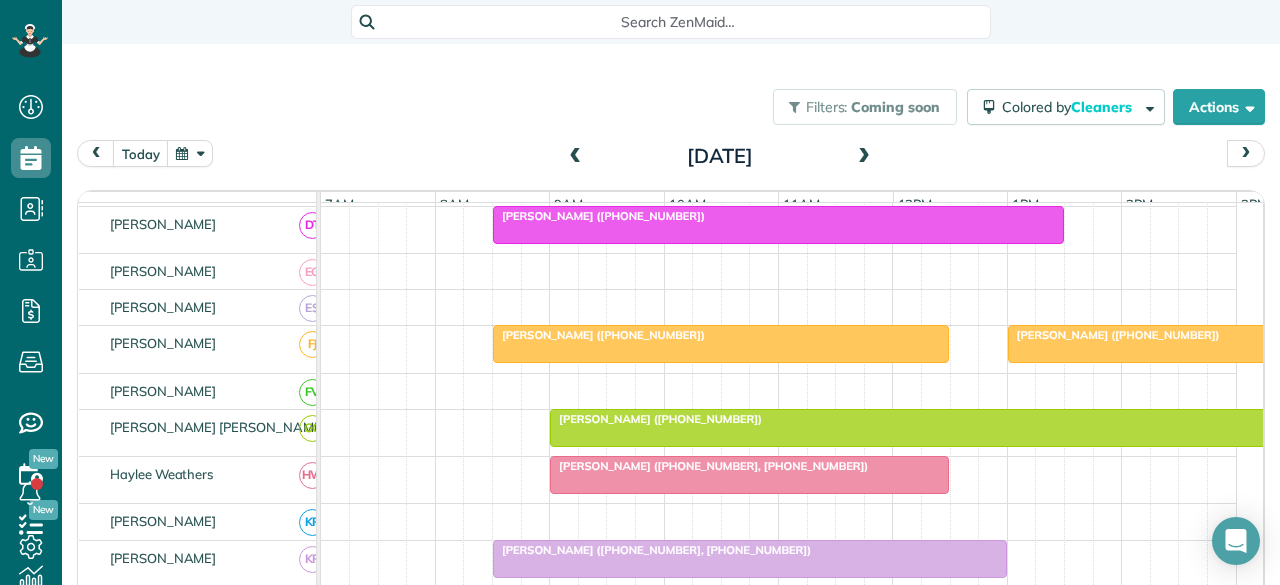 click on "[PERSON_NAME] ([PHONE_NUMBER])" at bounding box center (656, 419) 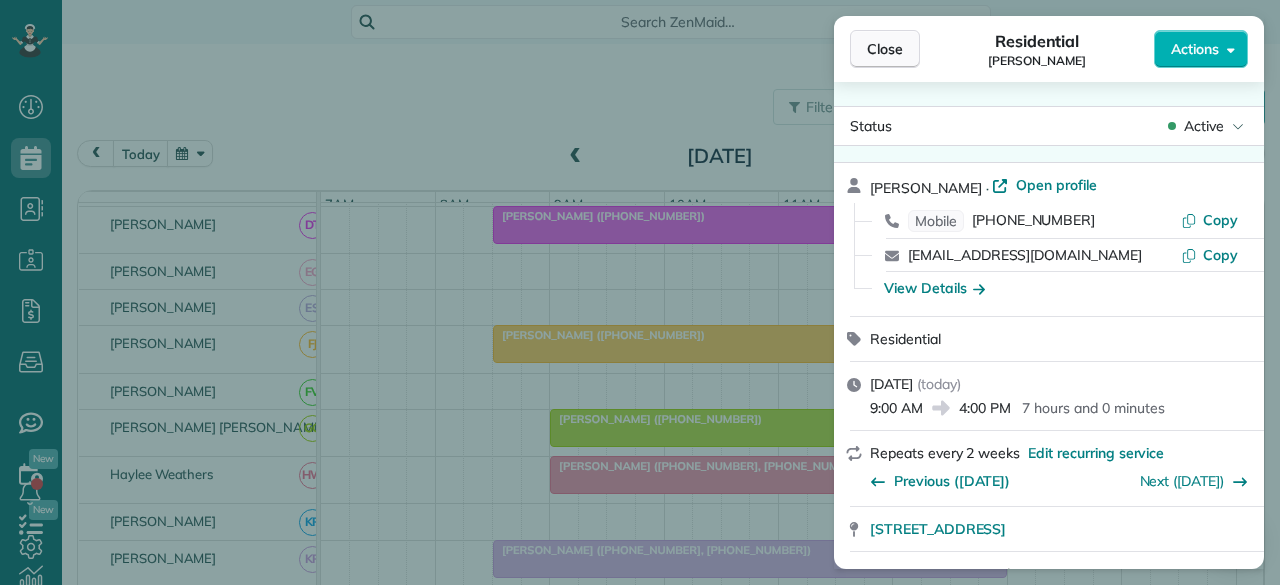 click on "Close" at bounding box center [885, 49] 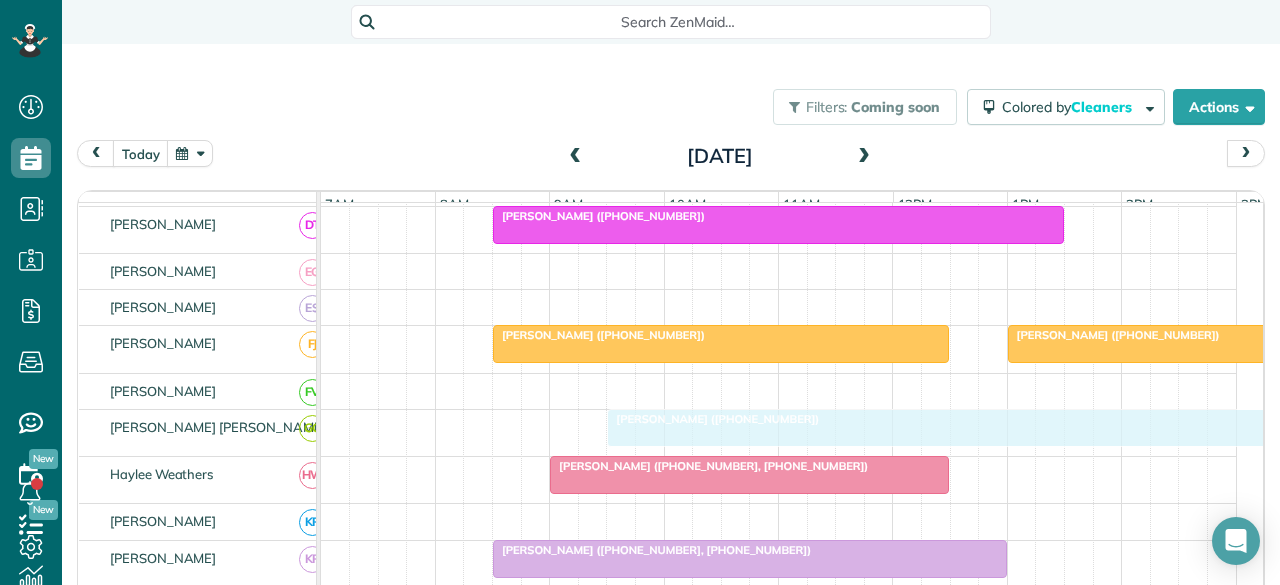 drag, startPoint x: 593, startPoint y: 431, endPoint x: 652, endPoint y: 434, distance: 59.07622 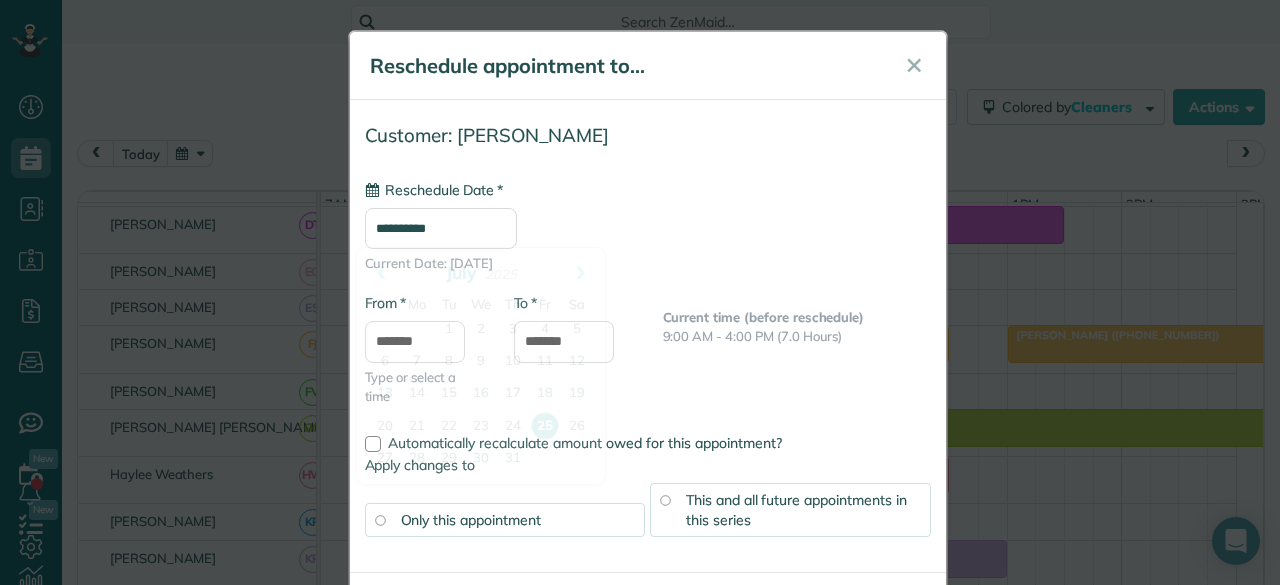click on "**********" at bounding box center [441, 228] 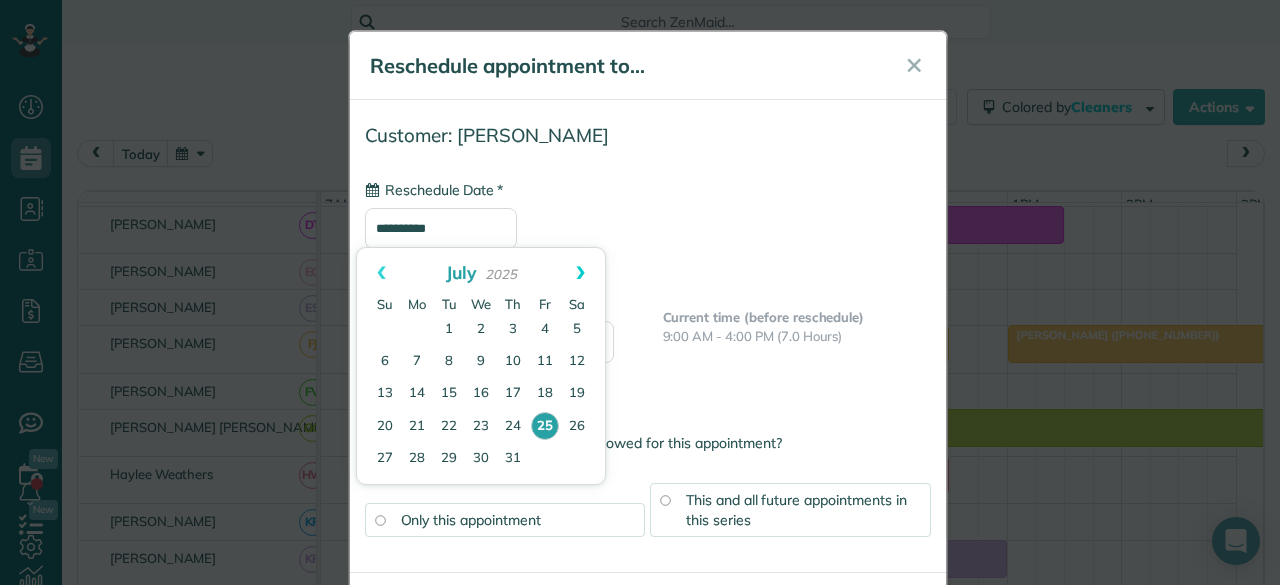 click on "Next" at bounding box center [580, 273] 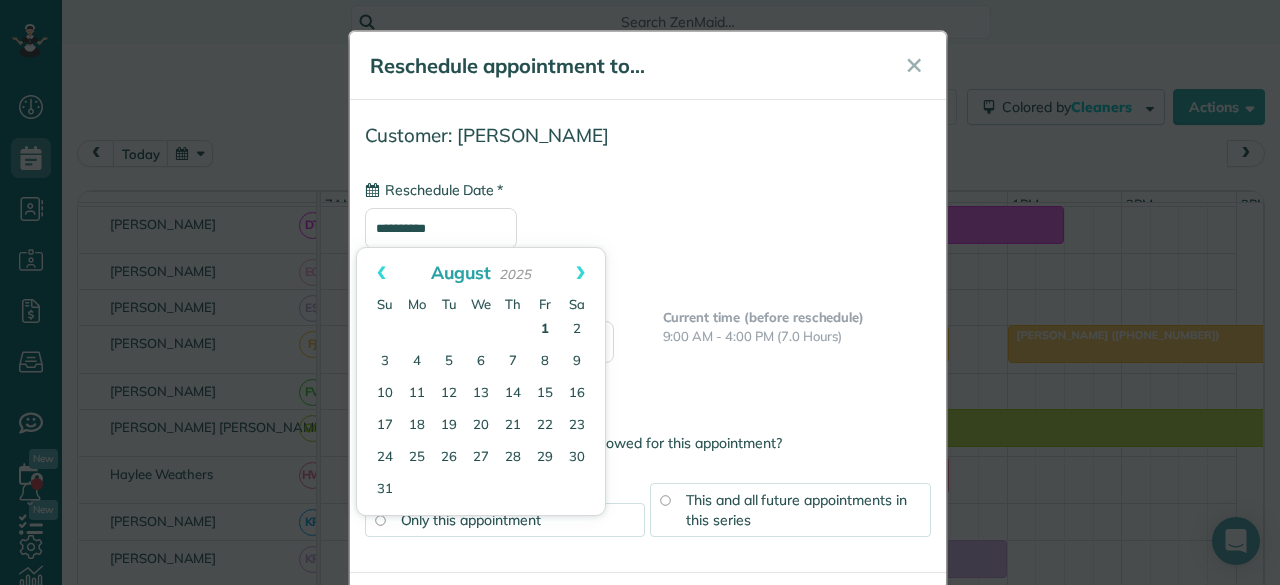 click on "1" at bounding box center (545, 330) 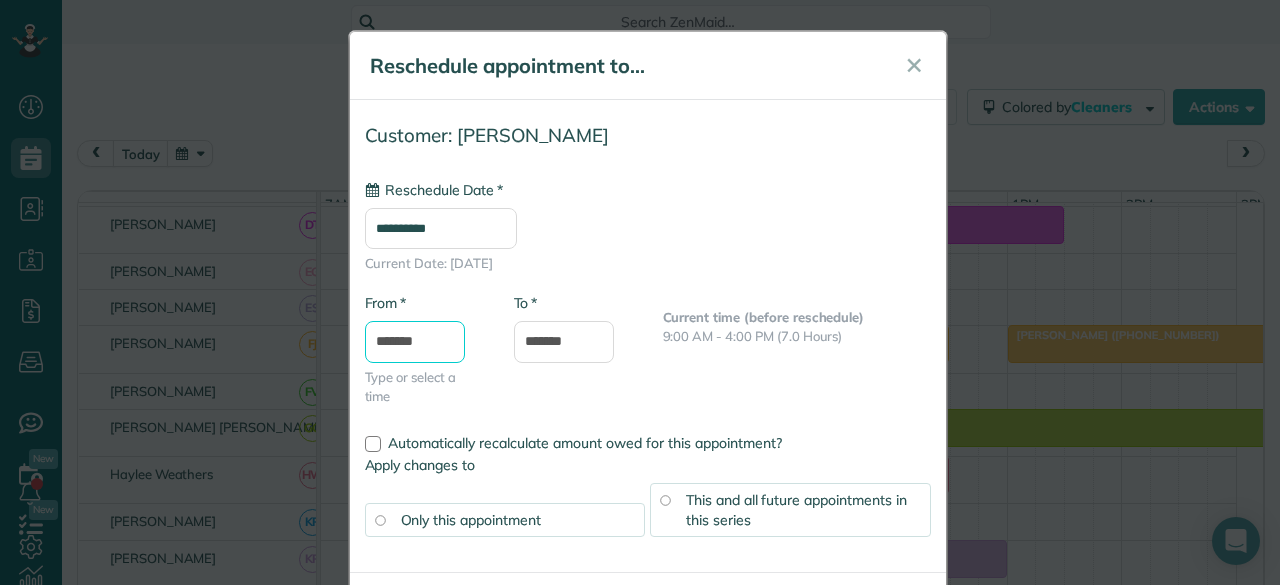 click on "*******" at bounding box center [415, 342] 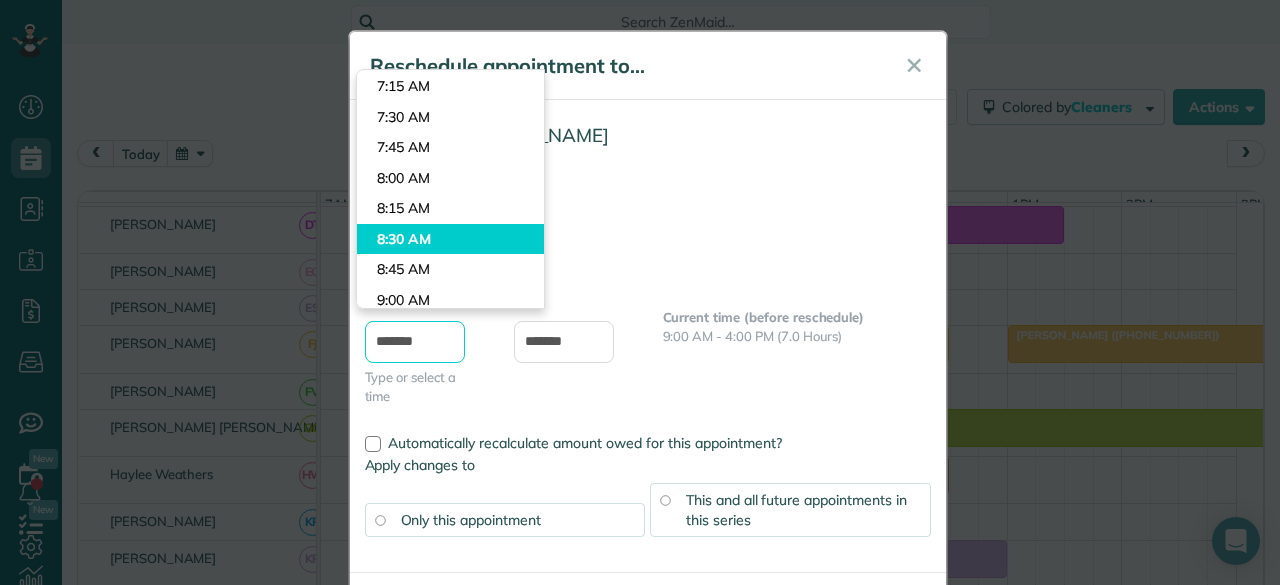 scroll, scrollTop: 899, scrollLeft: 0, axis: vertical 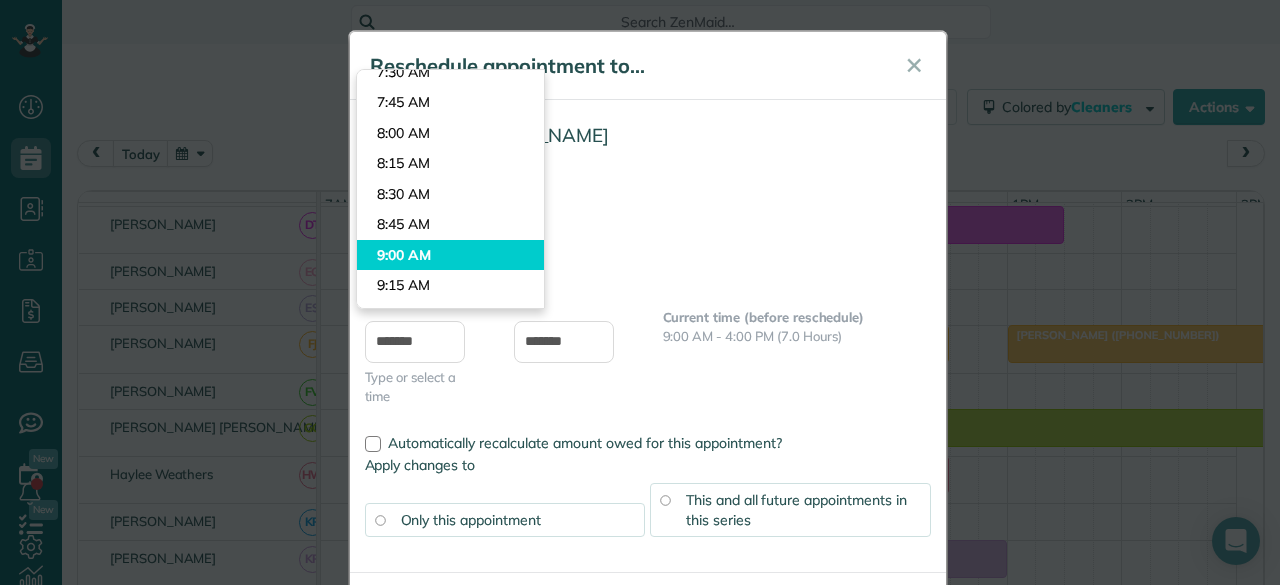 type on "*******" 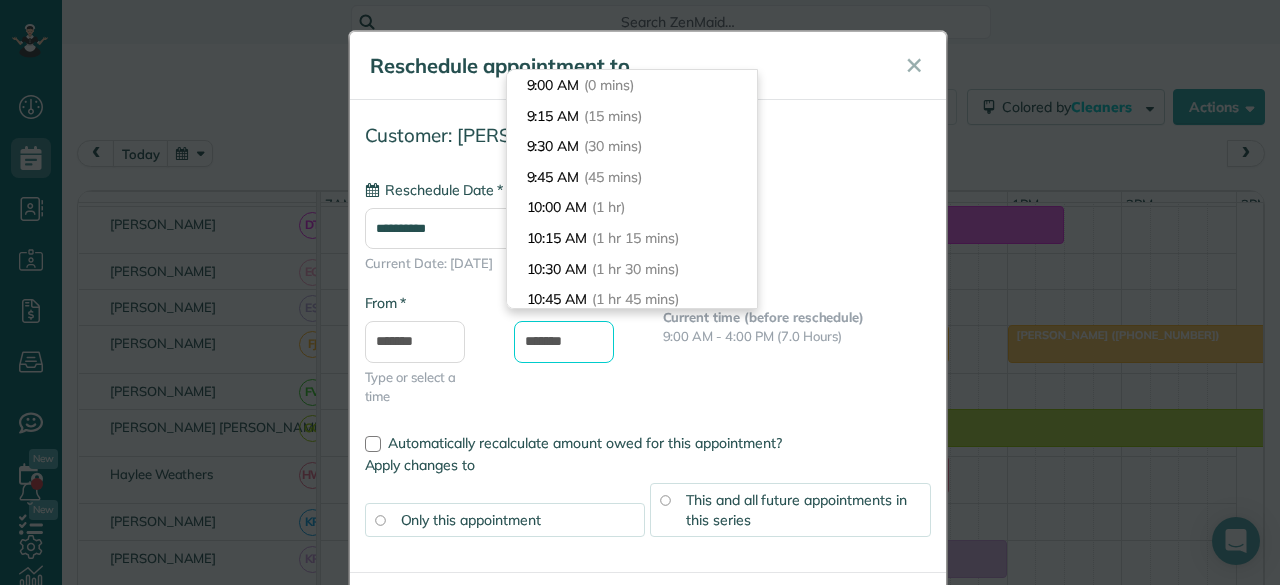 drag, startPoint x: 548, startPoint y: 341, endPoint x: 475, endPoint y: 339, distance: 73.02739 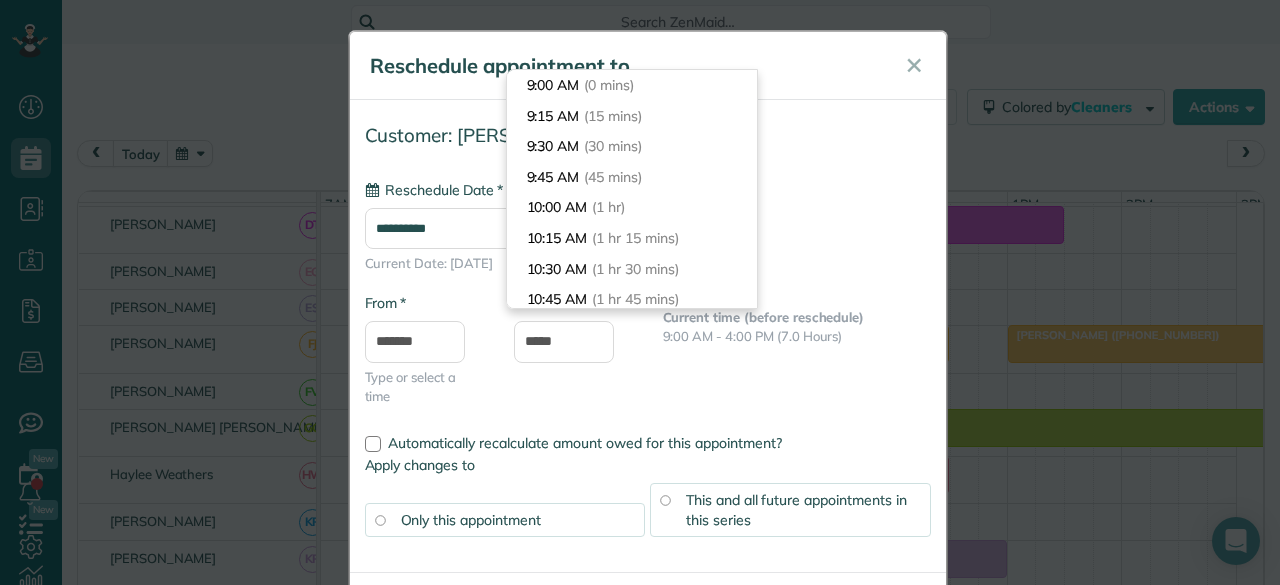 type on "*******" 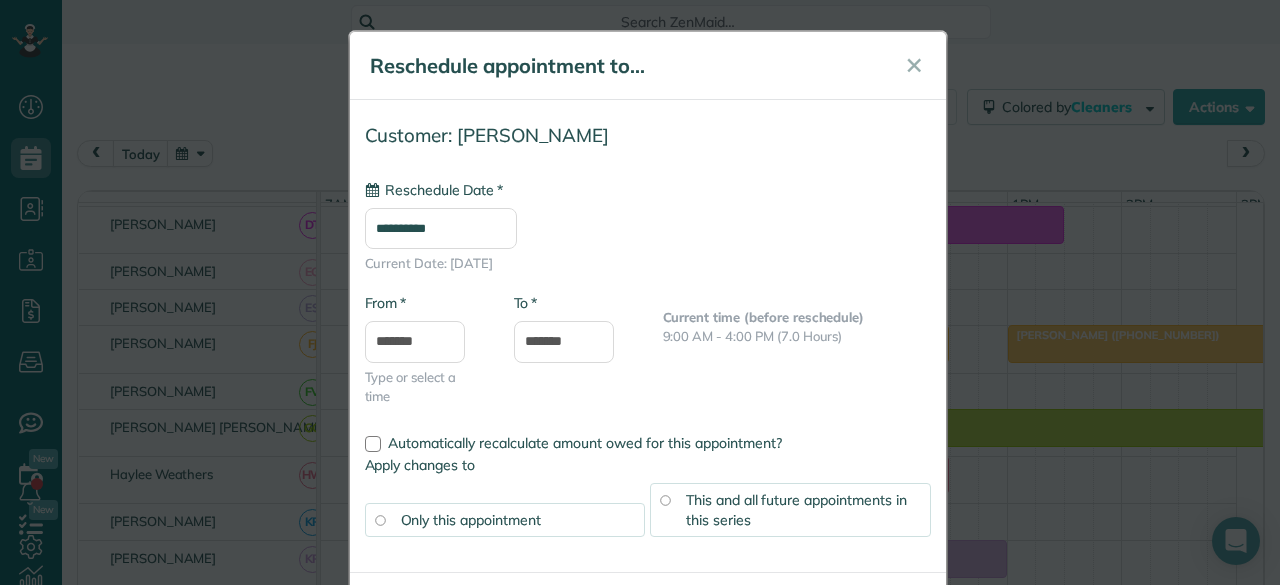 drag, startPoint x: 621, startPoint y: 357, endPoint x: 646, endPoint y: 373, distance: 29.681644 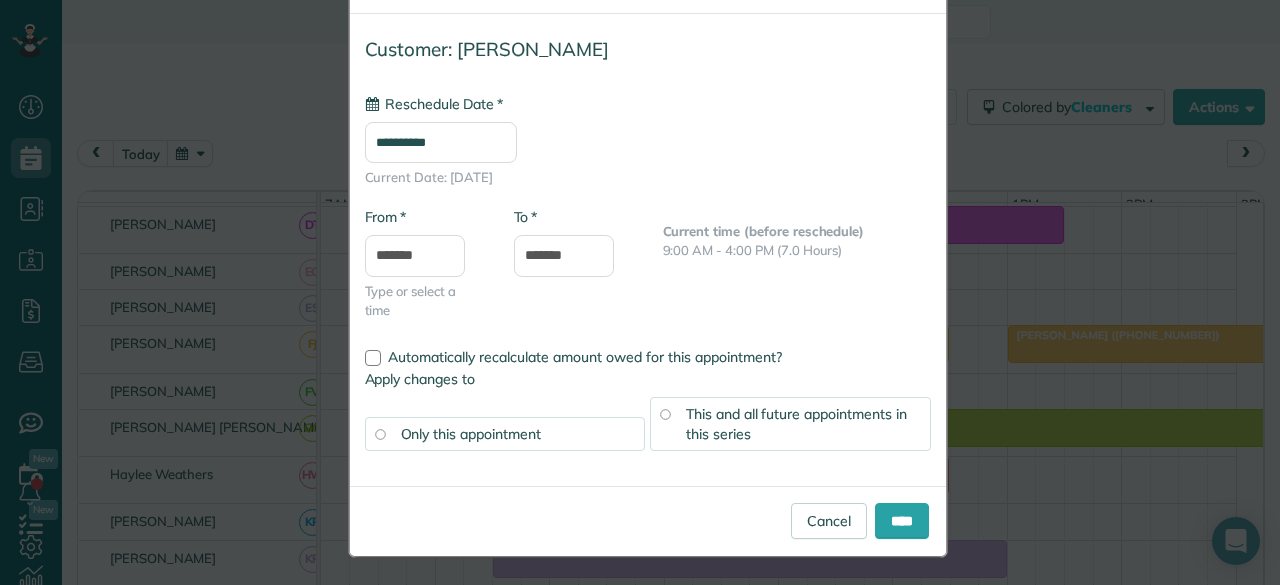 drag, startPoint x: 730, startPoint y: 425, endPoint x: 748, endPoint y: 427, distance: 18.110771 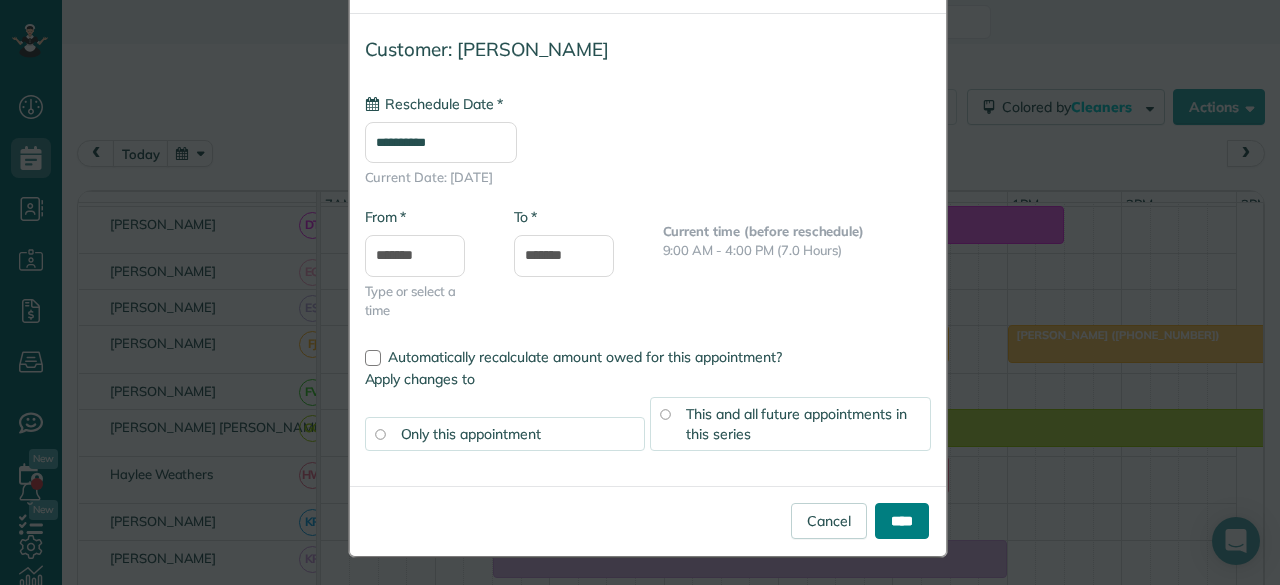click on "****" at bounding box center [902, 521] 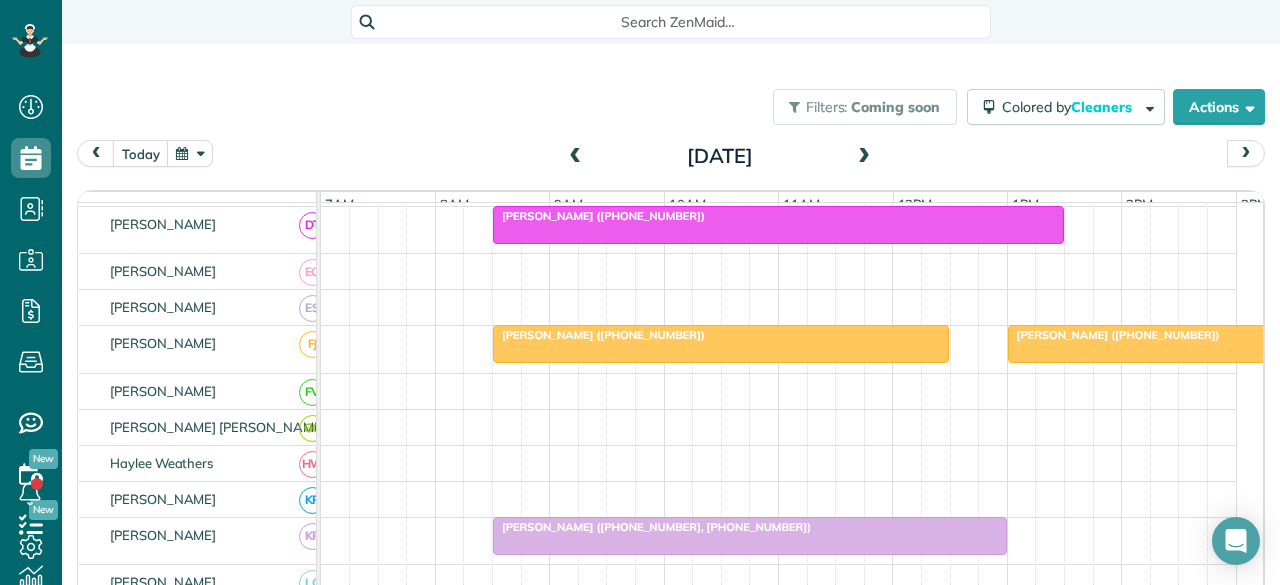 scroll, scrollTop: 116, scrollLeft: 0, axis: vertical 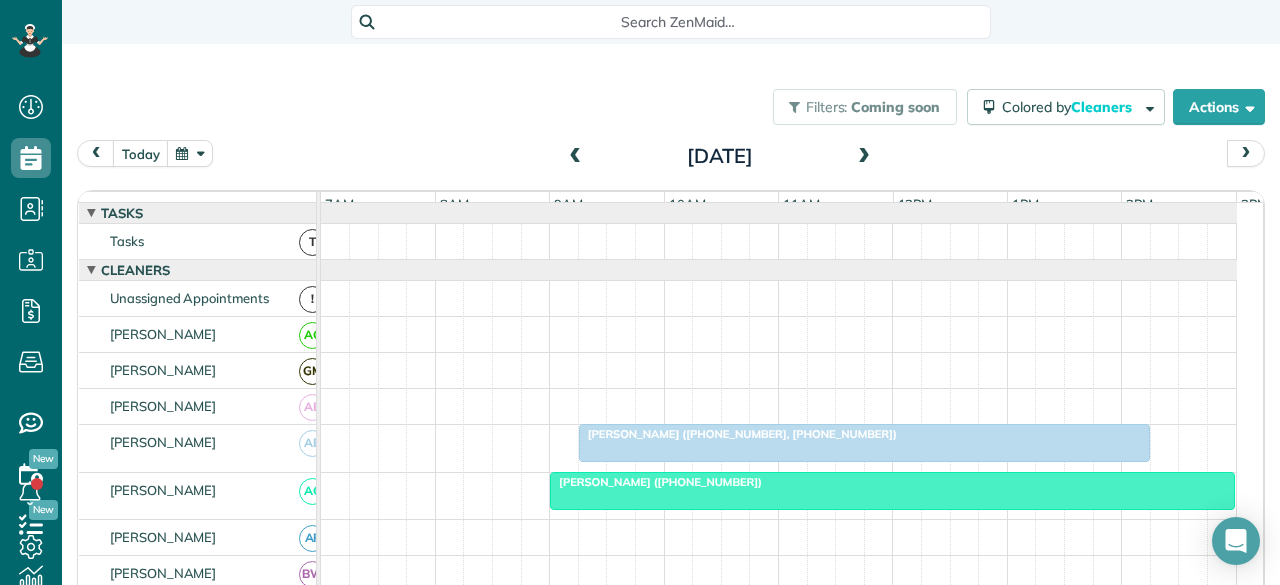 click at bounding box center (864, 157) 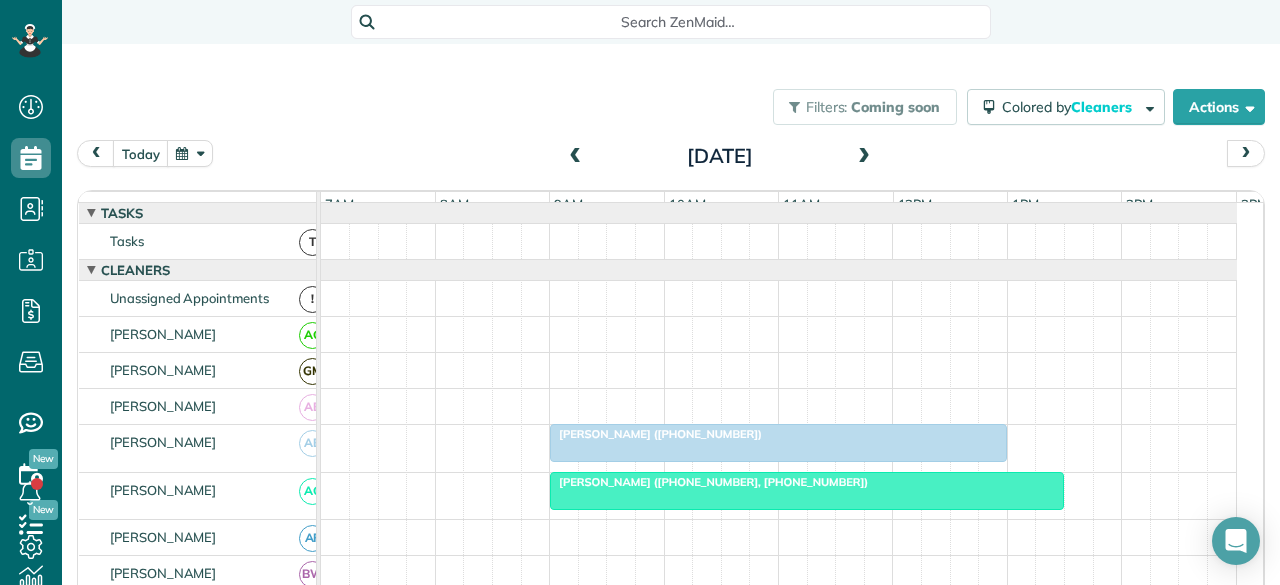 click at bounding box center [864, 157] 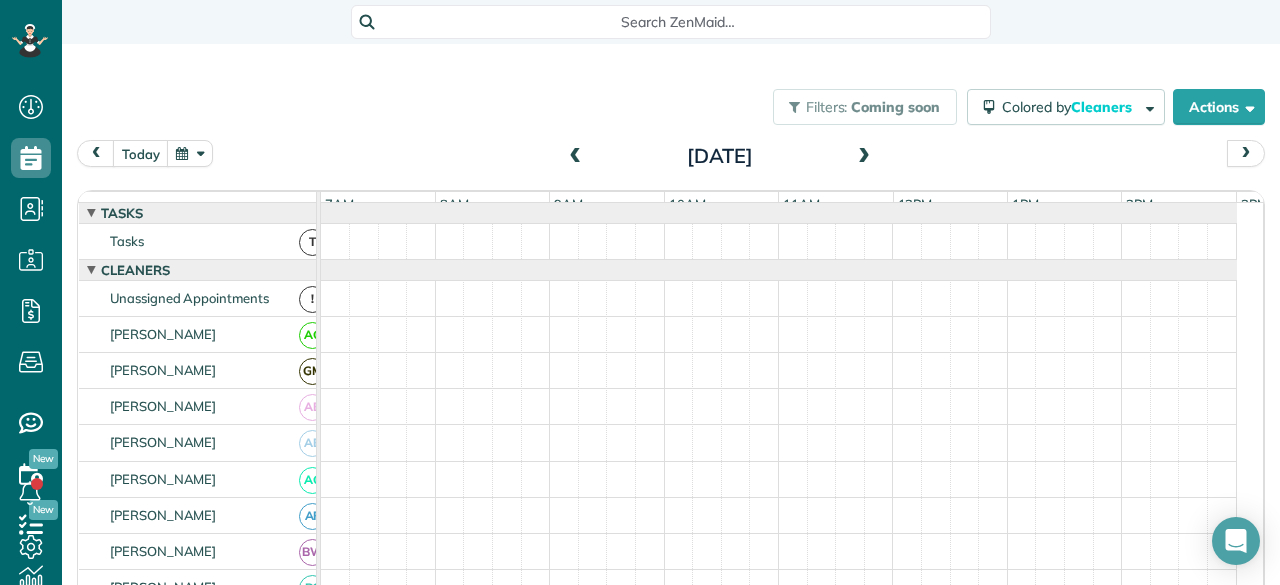 click at bounding box center [864, 157] 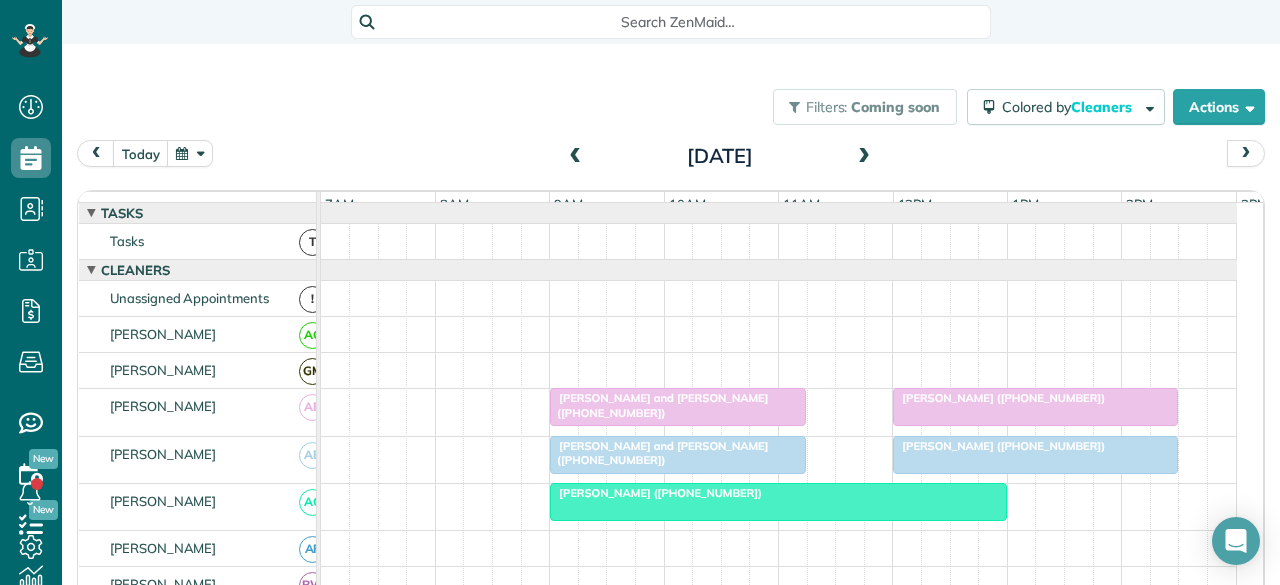 scroll, scrollTop: 400, scrollLeft: 0, axis: vertical 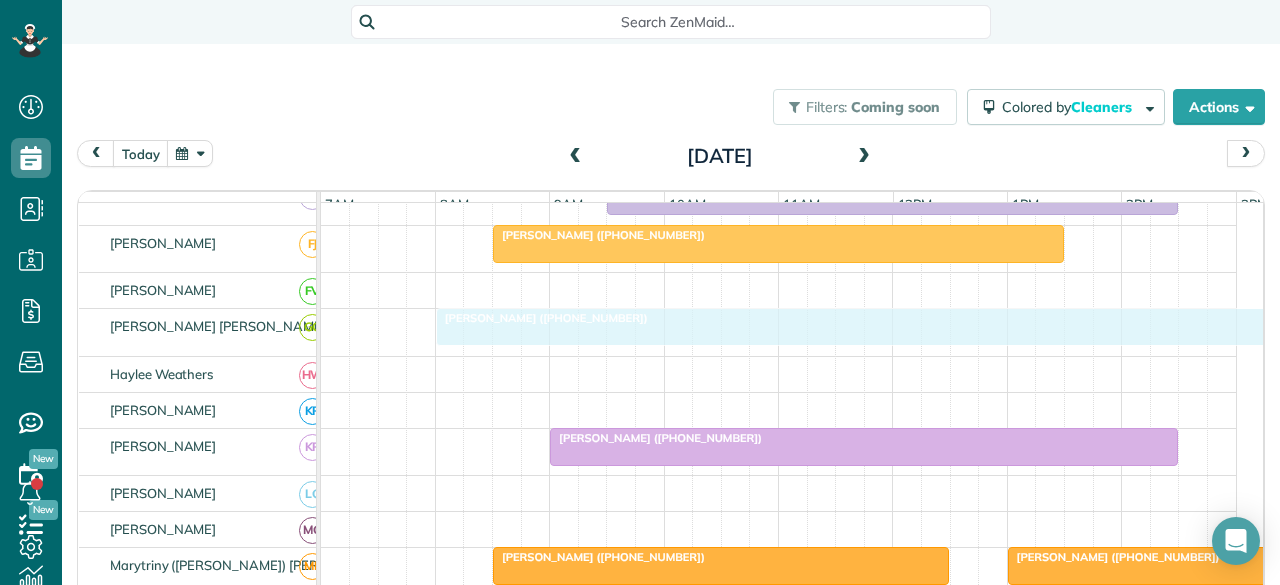 drag, startPoint x: 522, startPoint y: 328, endPoint x: 462, endPoint y: 326, distance: 60.033325 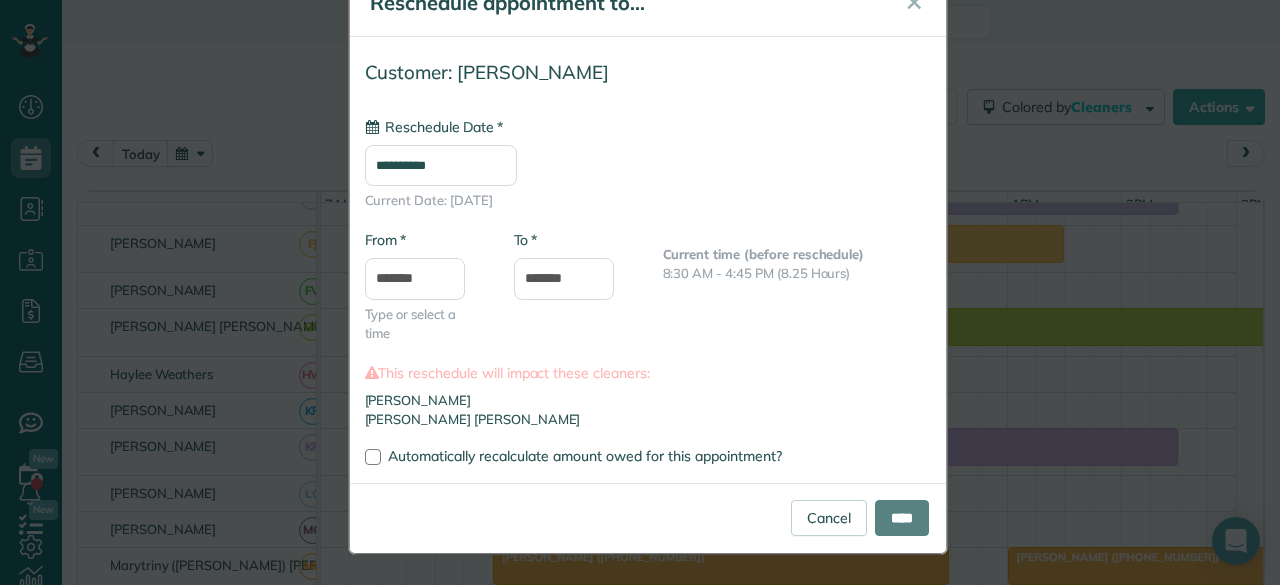 scroll, scrollTop: 0, scrollLeft: 0, axis: both 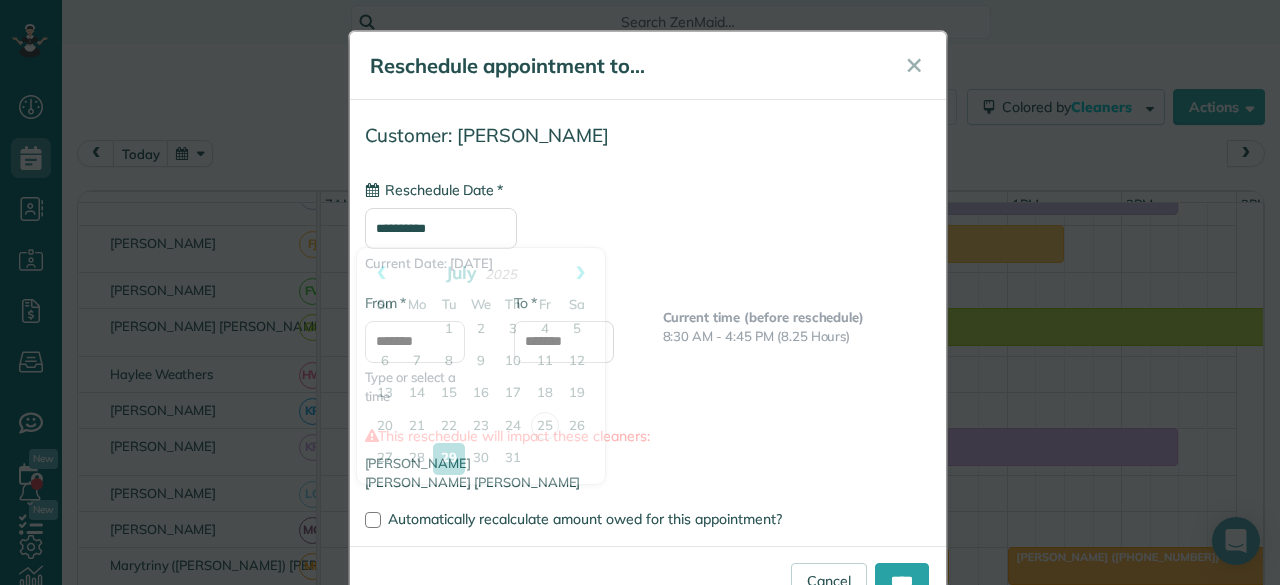 click on "**********" at bounding box center (441, 228) 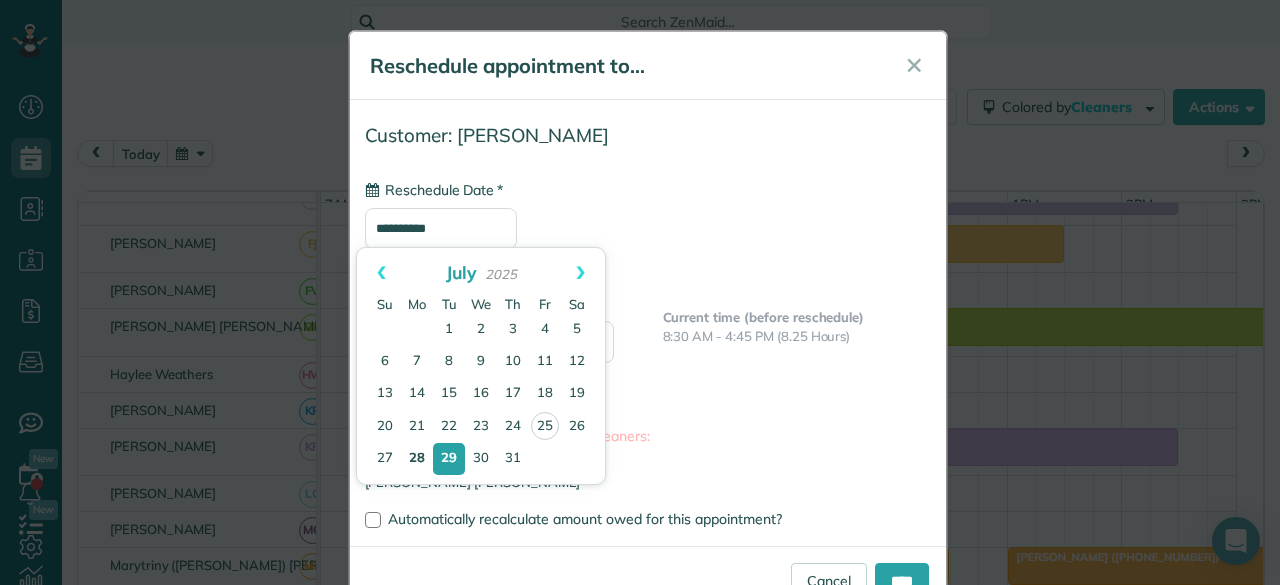 click on "28" at bounding box center [417, 459] 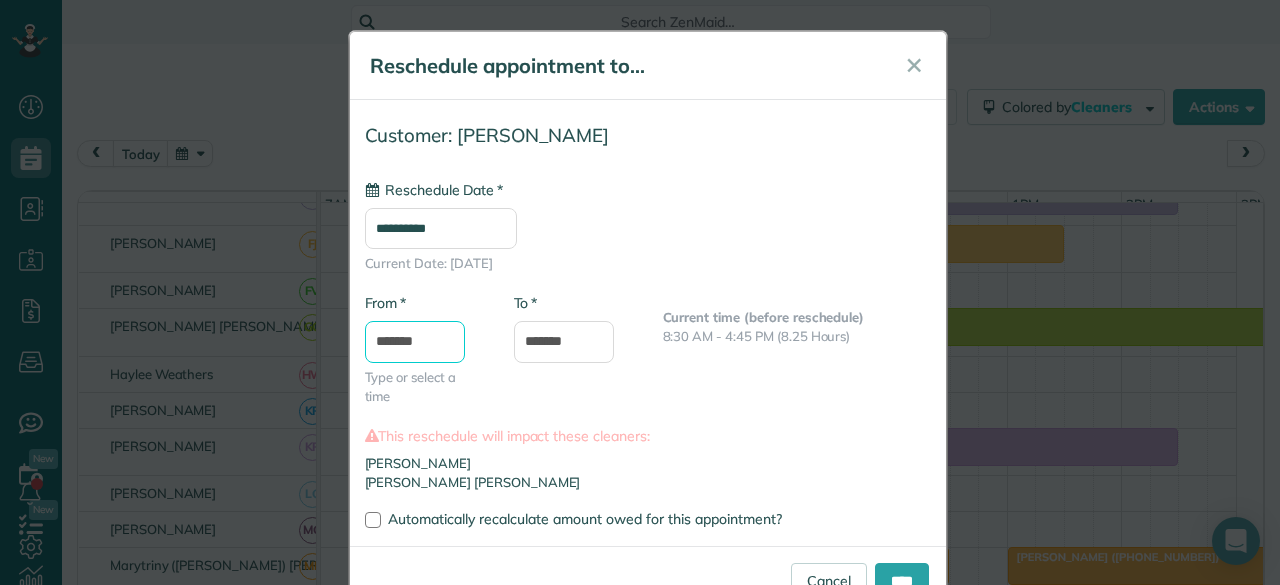 click on "*******" at bounding box center [415, 342] 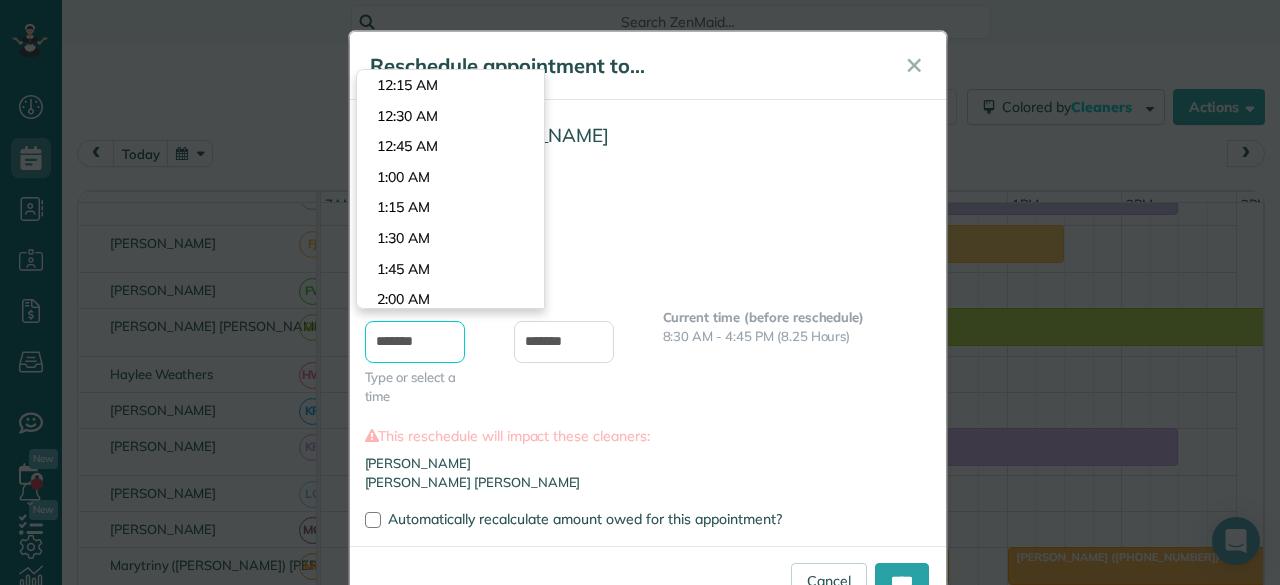 scroll, scrollTop: 916, scrollLeft: 0, axis: vertical 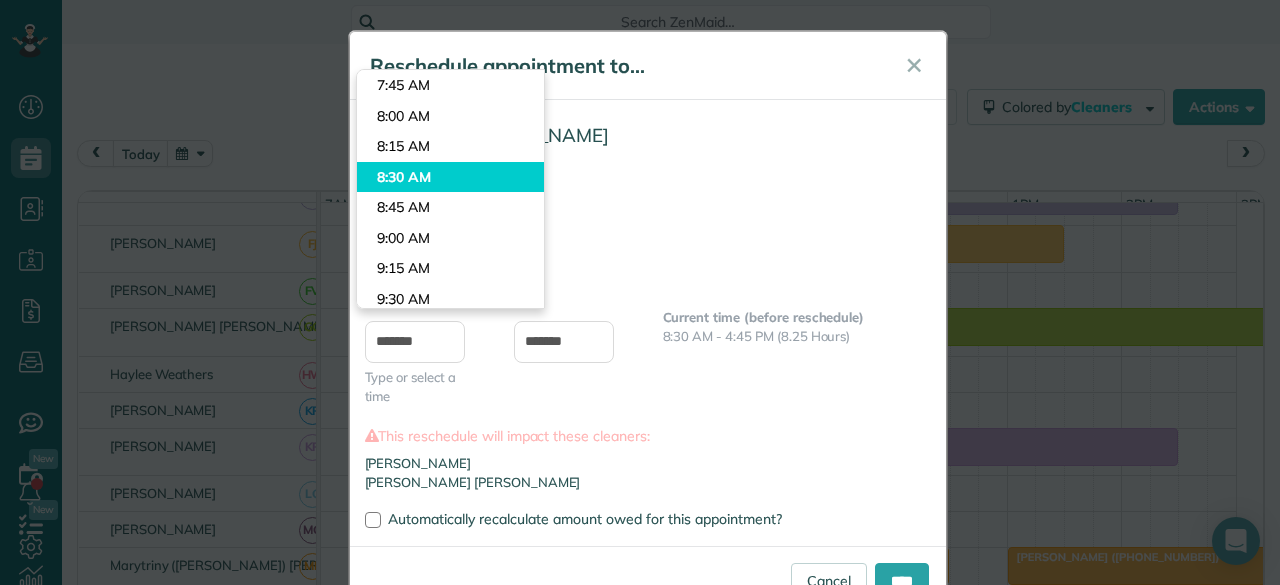 type on "*******" 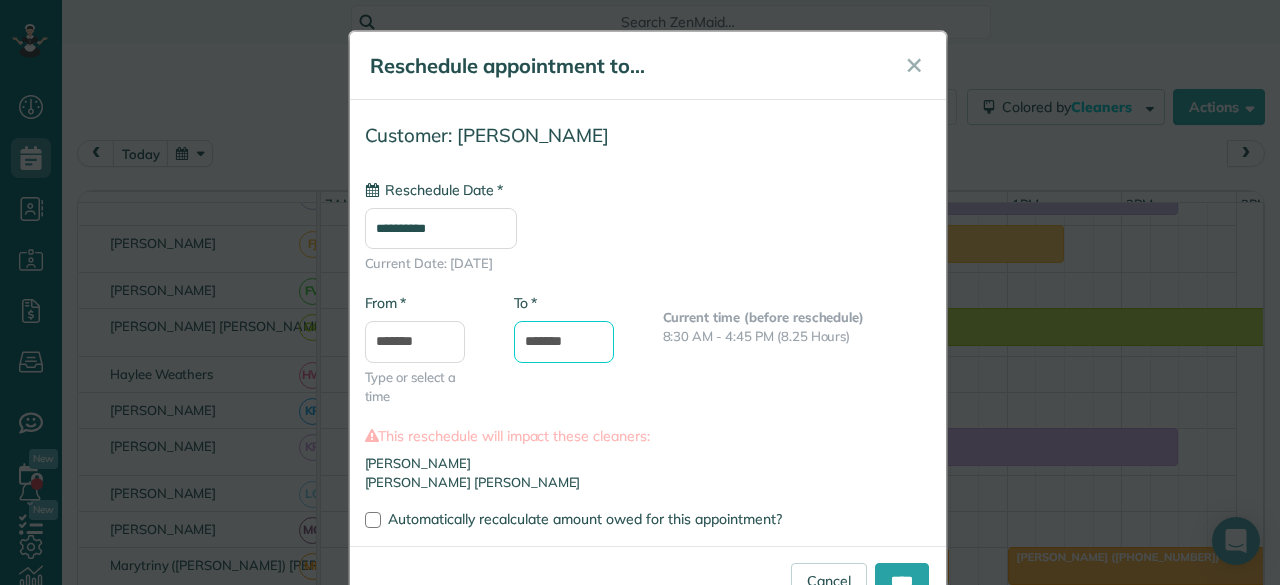 click on "*******" at bounding box center (564, 342) 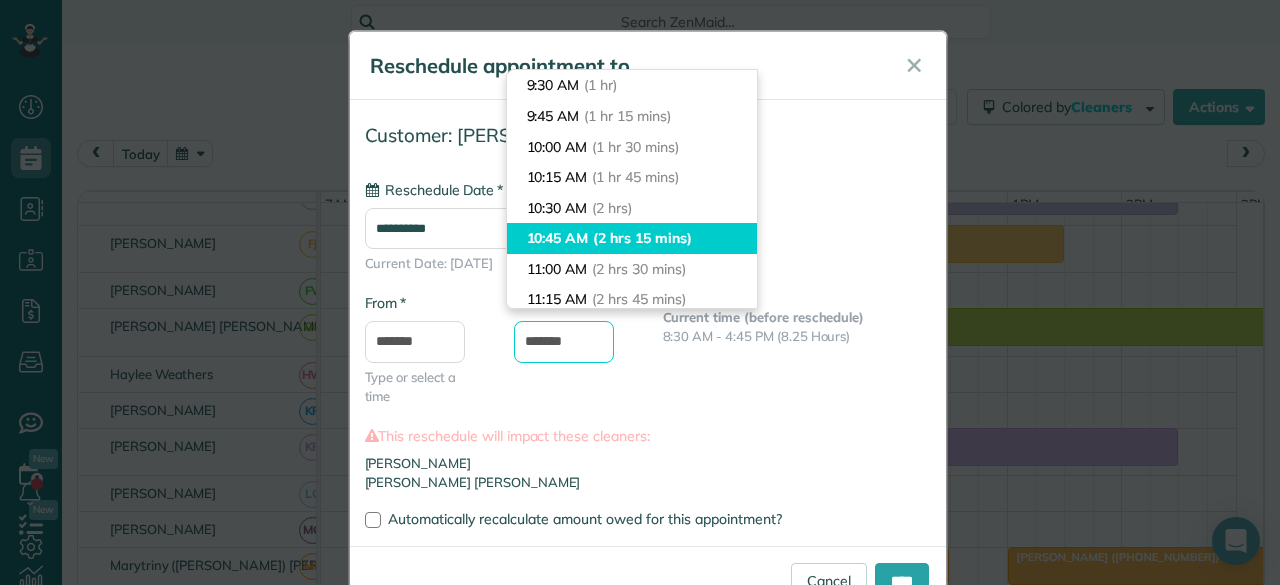 scroll, scrollTop: 188, scrollLeft: 0, axis: vertical 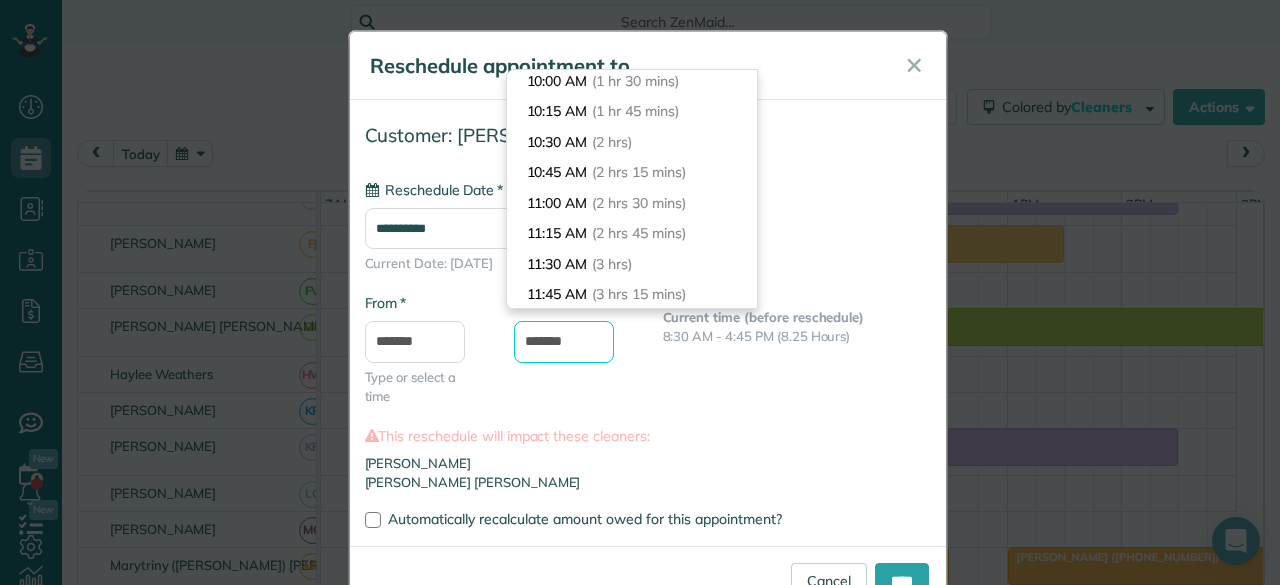 drag, startPoint x: 542, startPoint y: 340, endPoint x: 530, endPoint y: 340, distance: 12 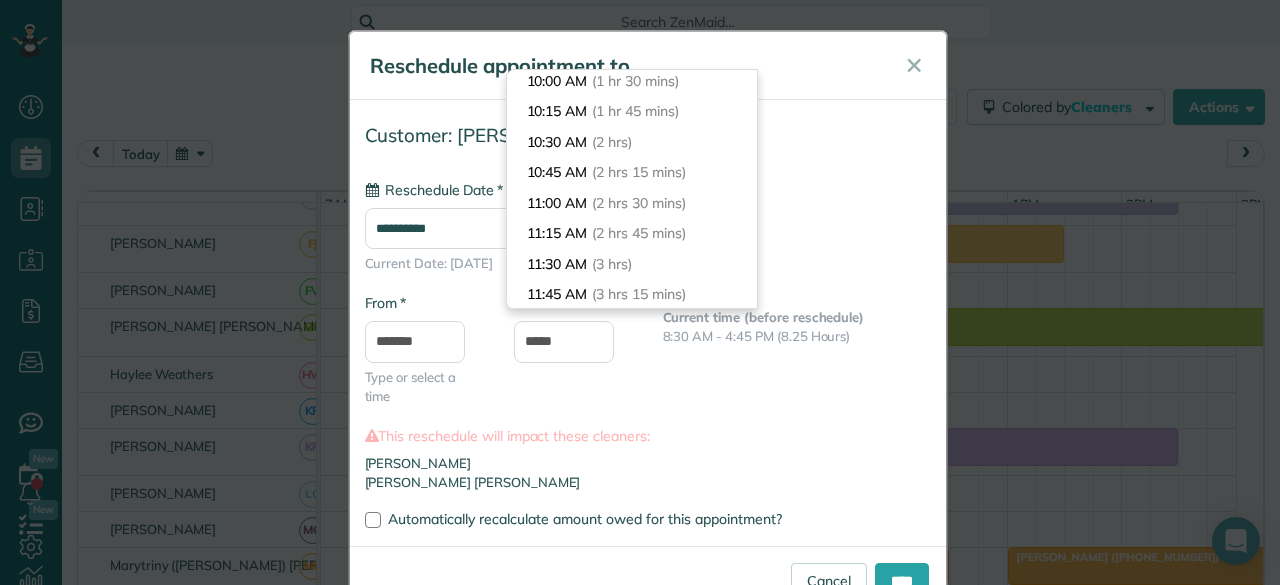 type on "*******" 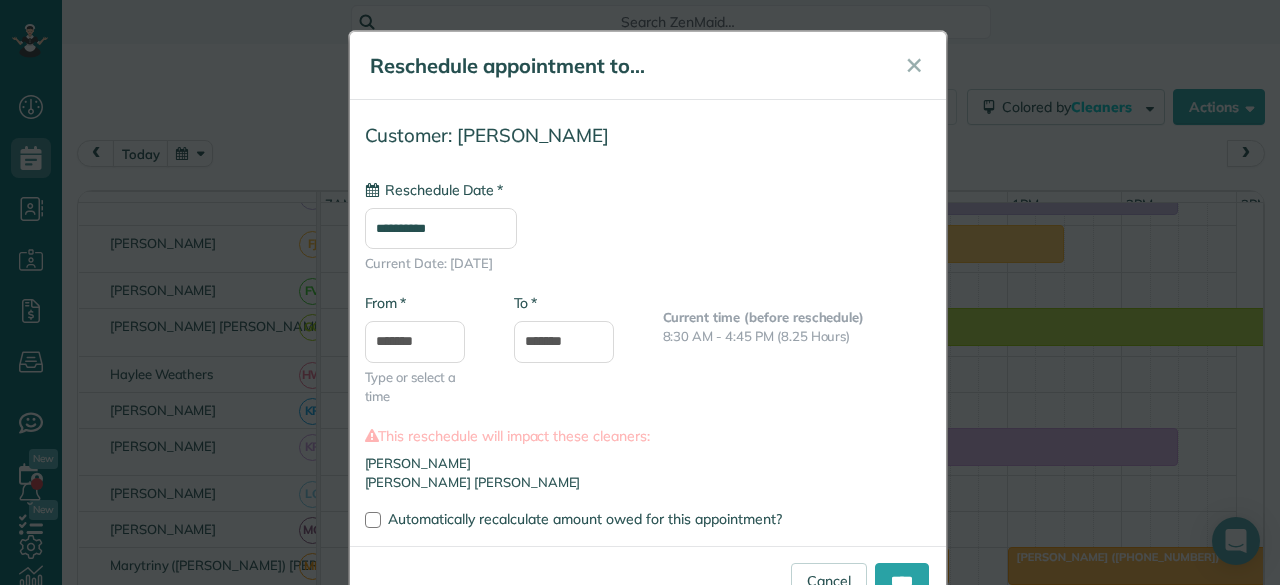 click on "**********" at bounding box center (648, 308) 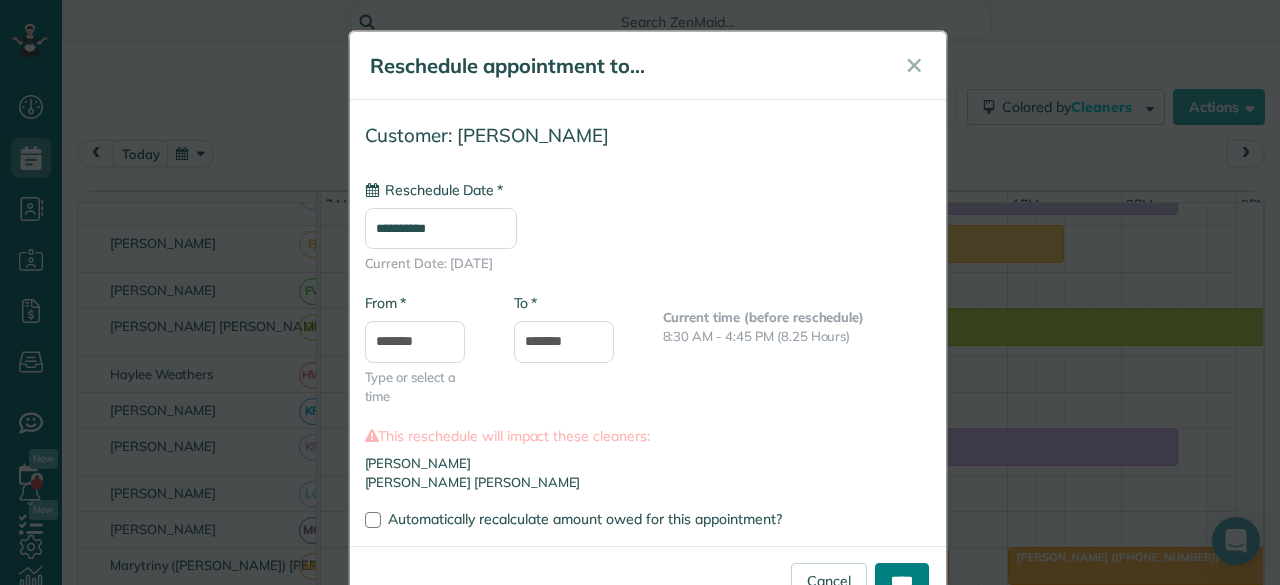 click on "****" at bounding box center (902, 581) 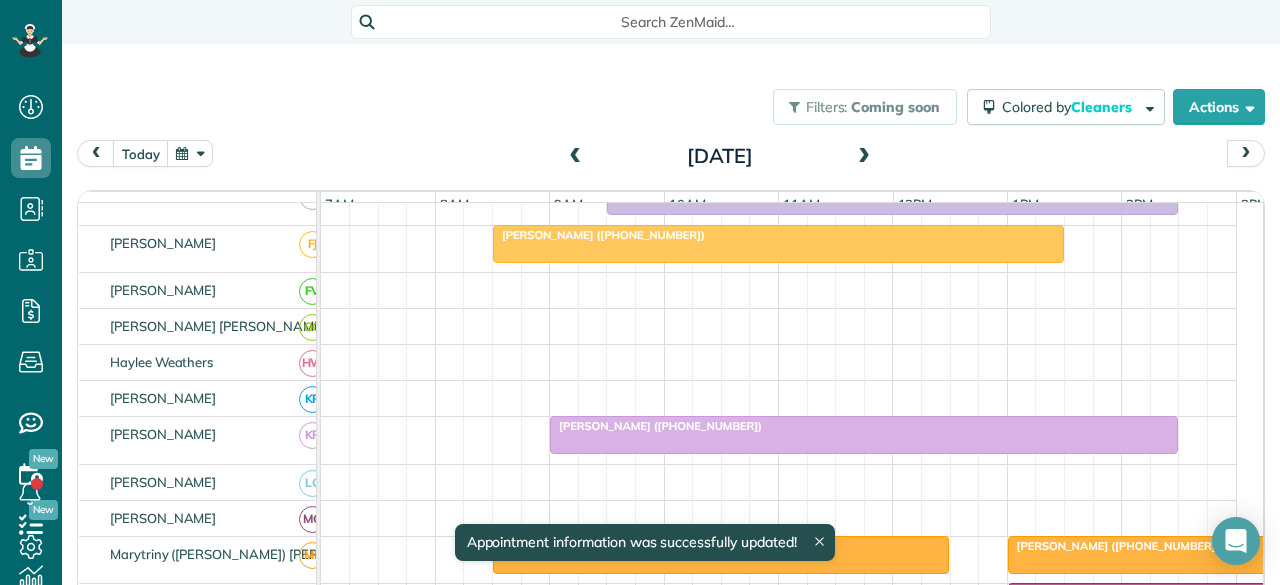 click at bounding box center [576, 157] 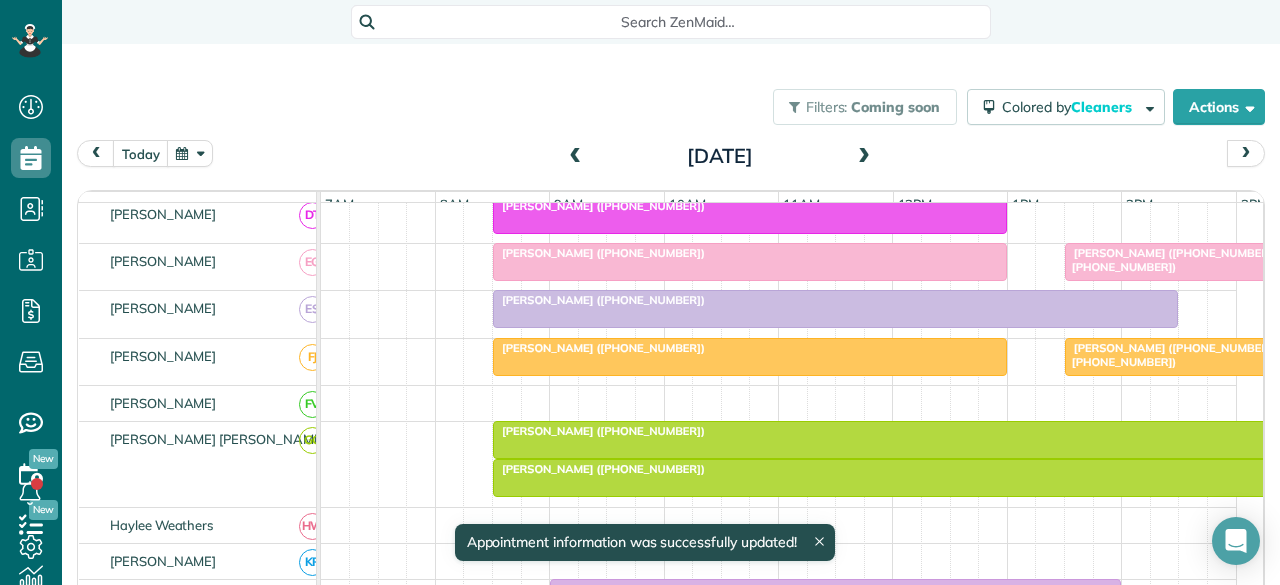 scroll, scrollTop: 672, scrollLeft: 0, axis: vertical 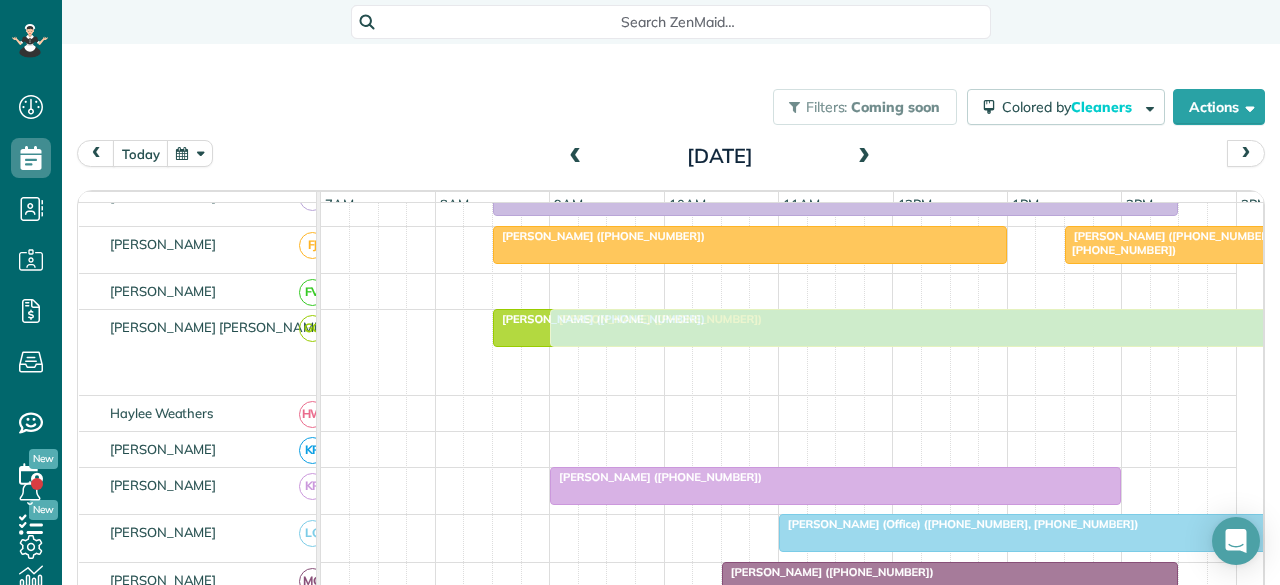 drag, startPoint x: 531, startPoint y: 374, endPoint x: 591, endPoint y: 380, distance: 60.299255 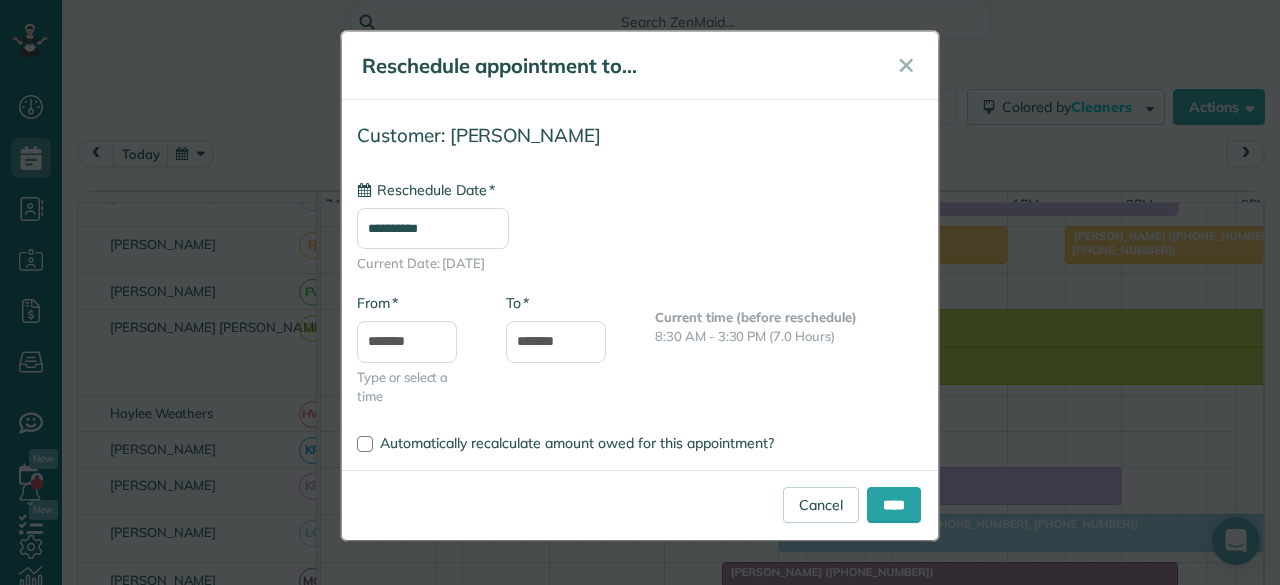 click on "**********" at bounding box center [433, 228] 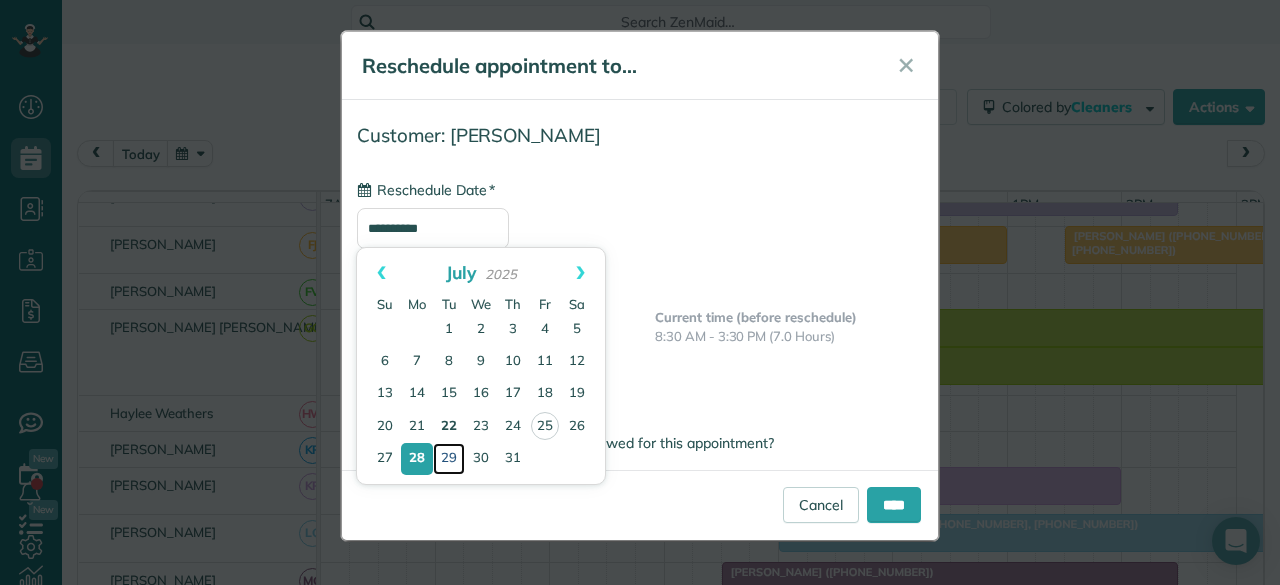 drag, startPoint x: 454, startPoint y: 449, endPoint x: 441, endPoint y: 439, distance: 16.40122 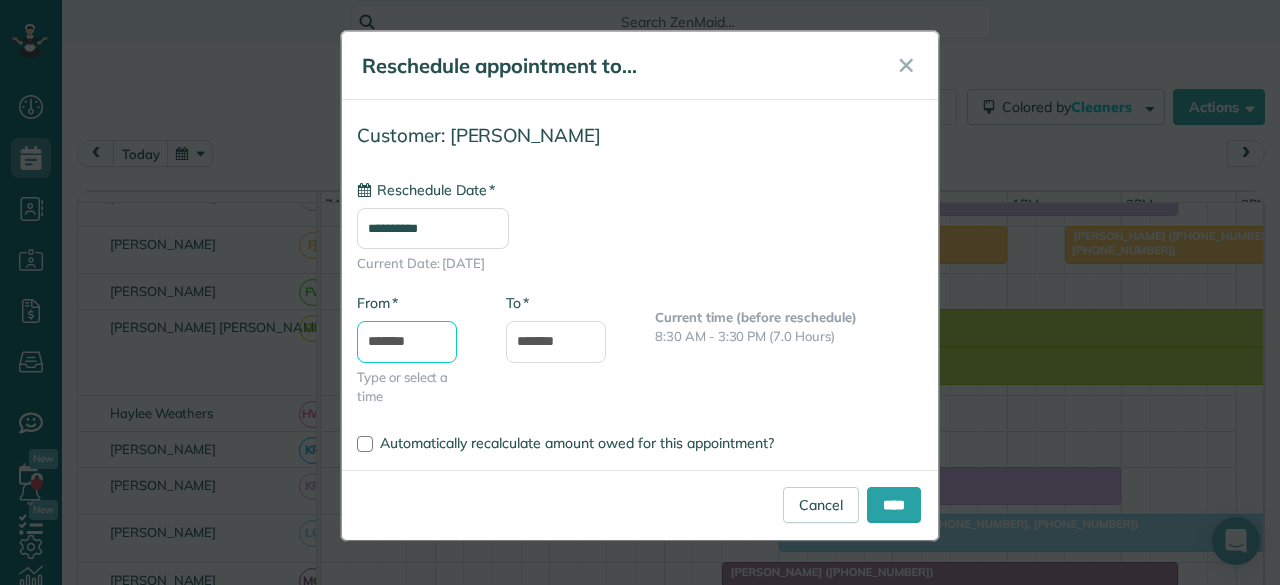 click on "*******" at bounding box center [407, 342] 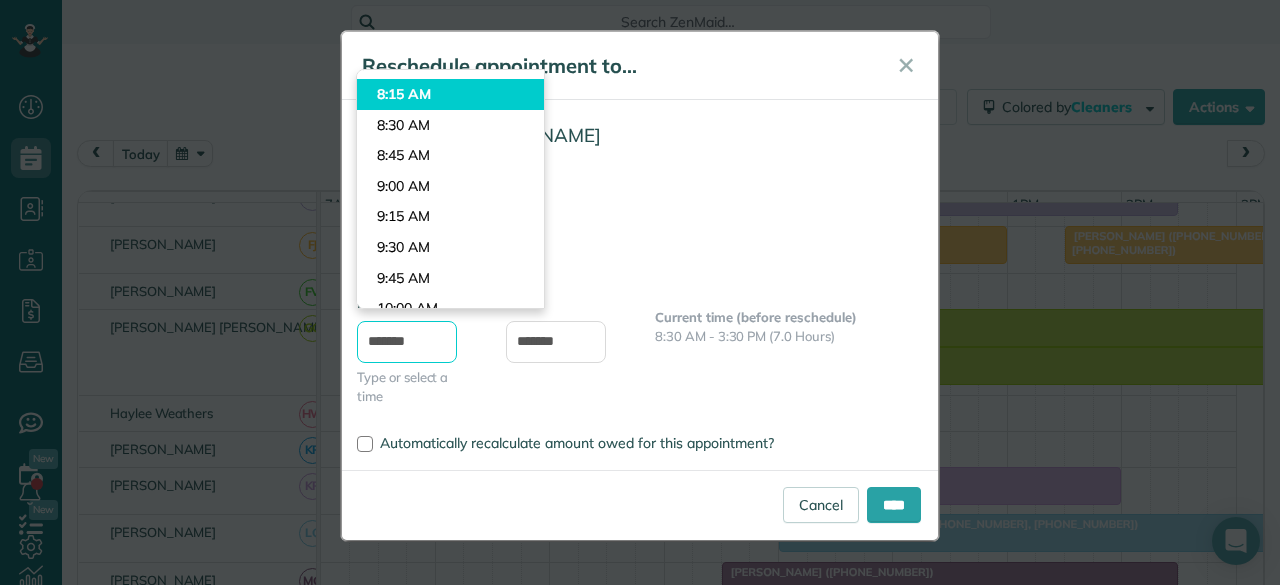 scroll, scrollTop: 938, scrollLeft: 0, axis: vertical 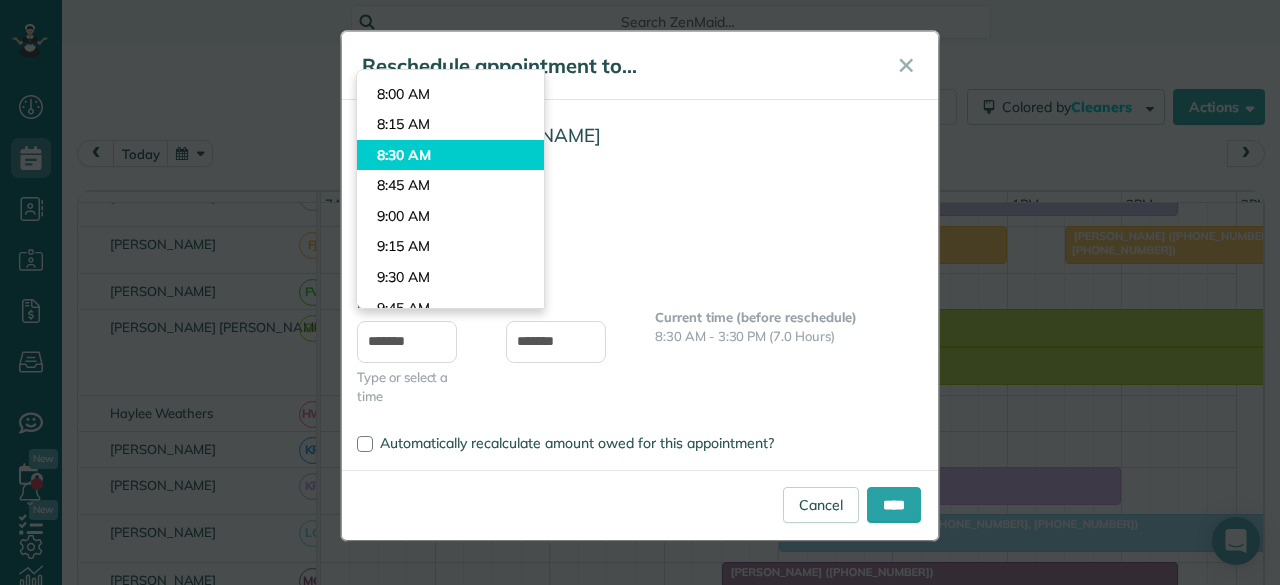type on "*******" 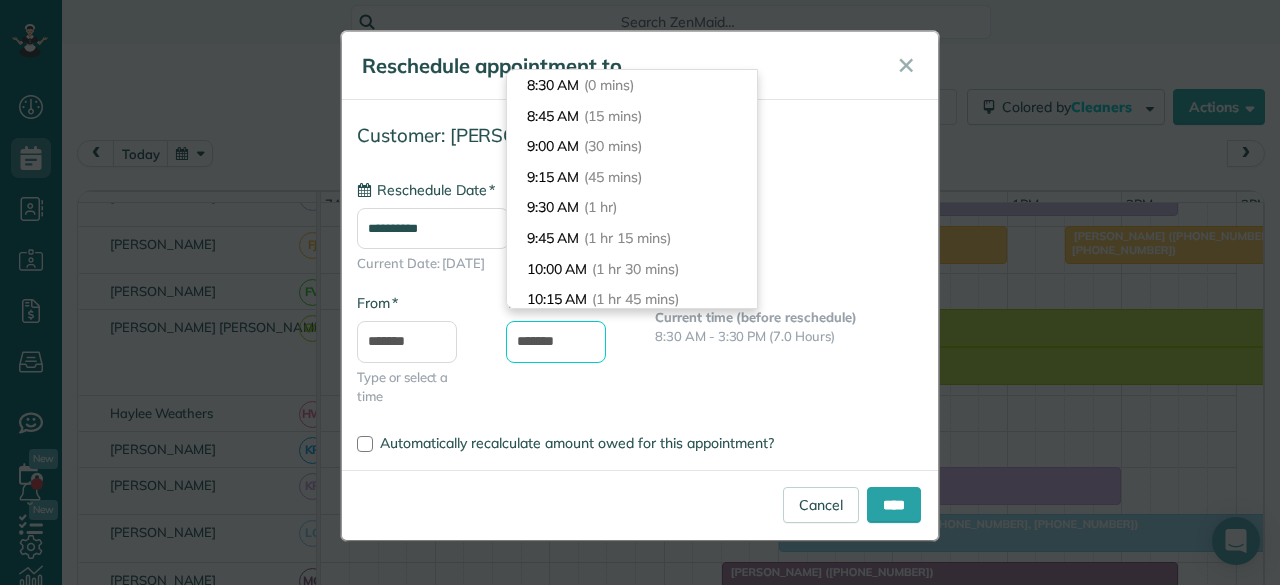 drag, startPoint x: 545, startPoint y: 342, endPoint x: 485, endPoint y: 342, distance: 60 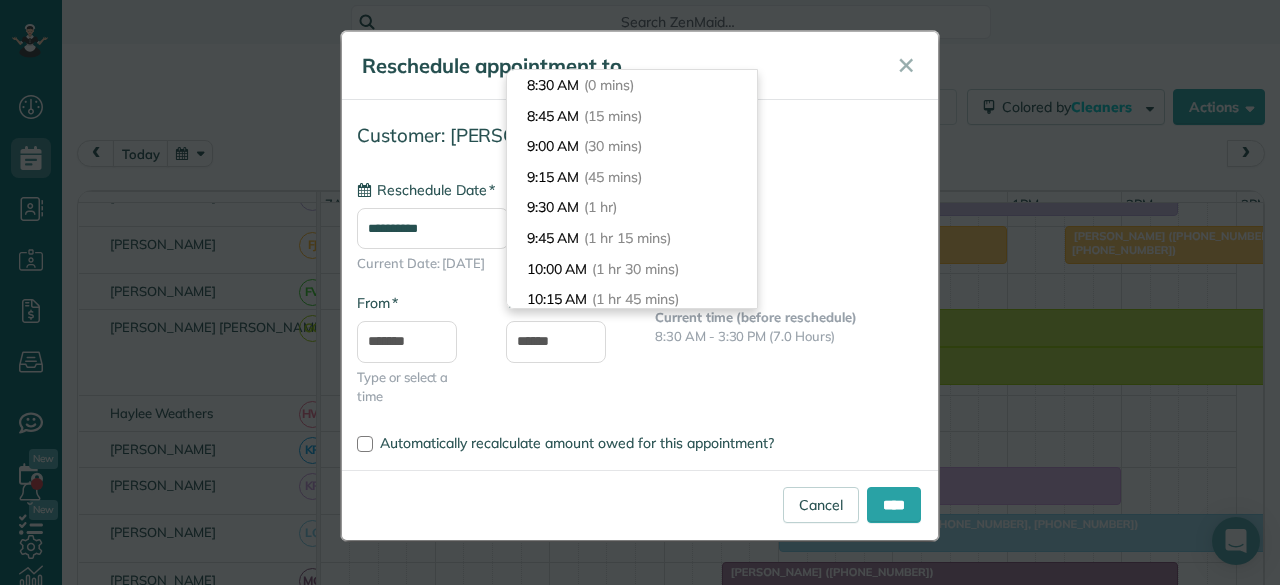 type on "*******" 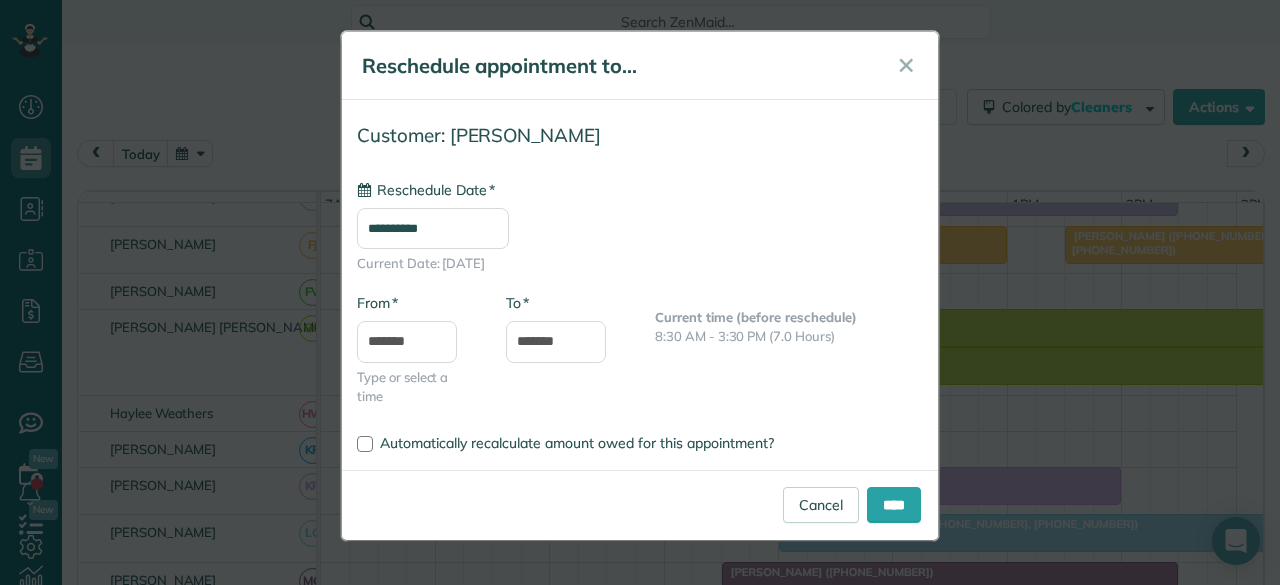 click on "**********" at bounding box center [640, 270] 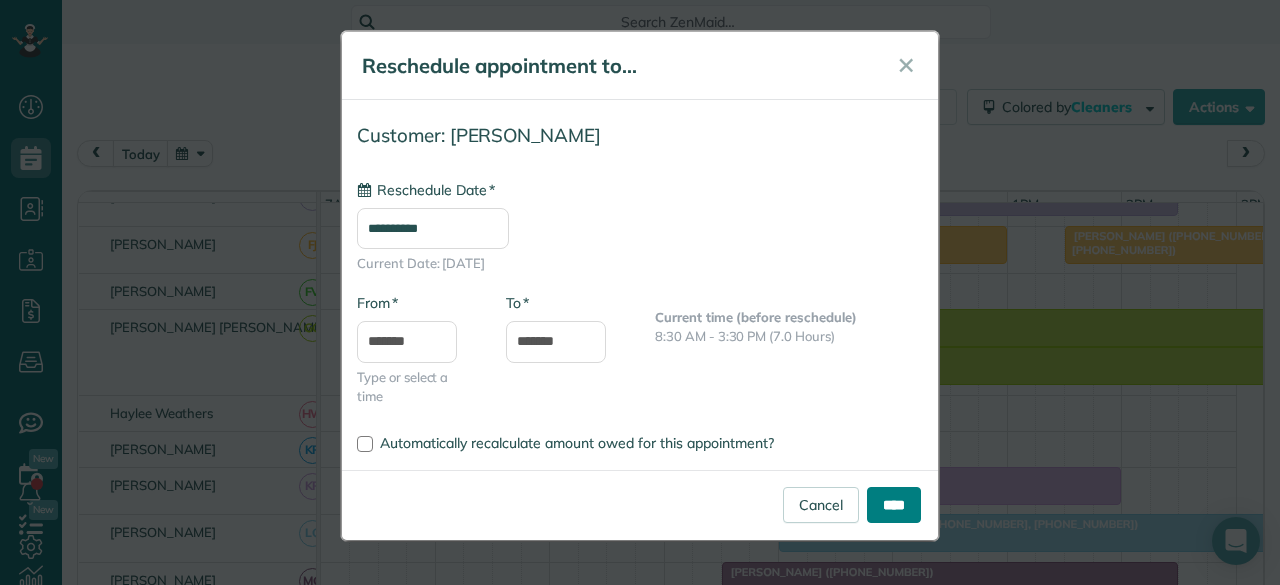 click on "****" at bounding box center (894, 505) 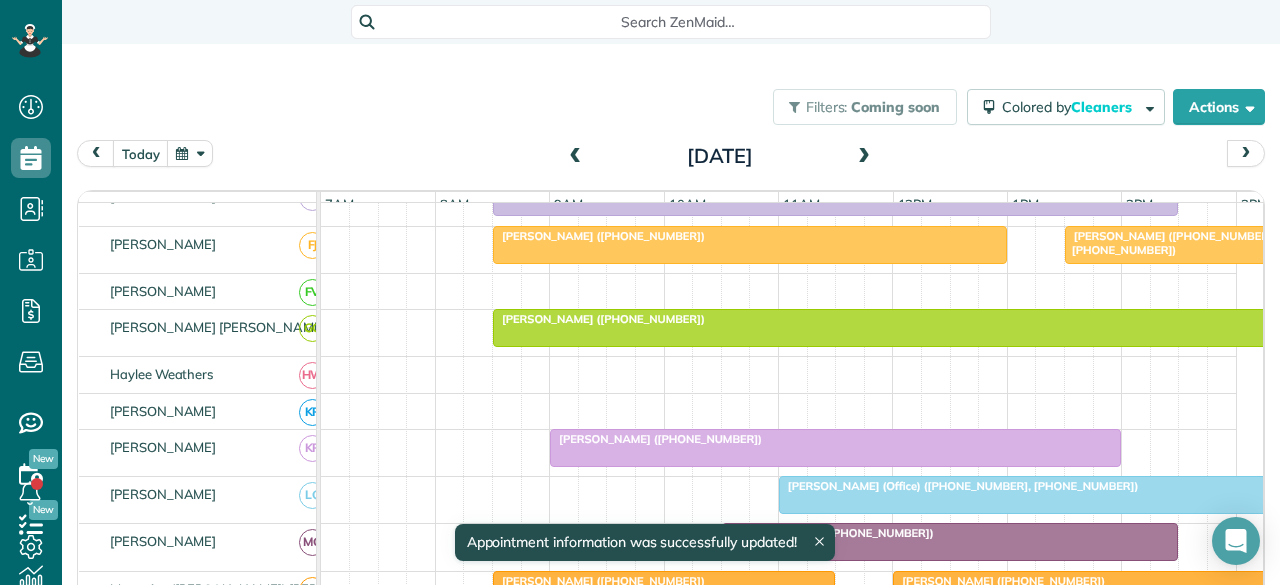 scroll, scrollTop: 774, scrollLeft: 0, axis: vertical 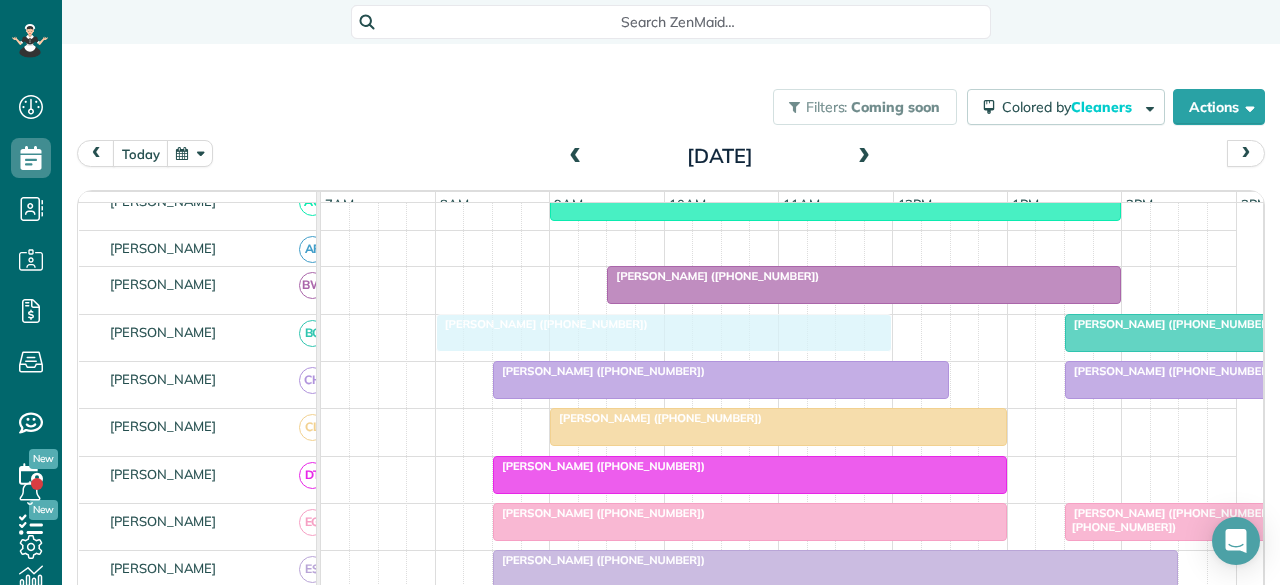drag, startPoint x: 612, startPoint y: 341, endPoint x: 491, endPoint y: 350, distance: 121.33425 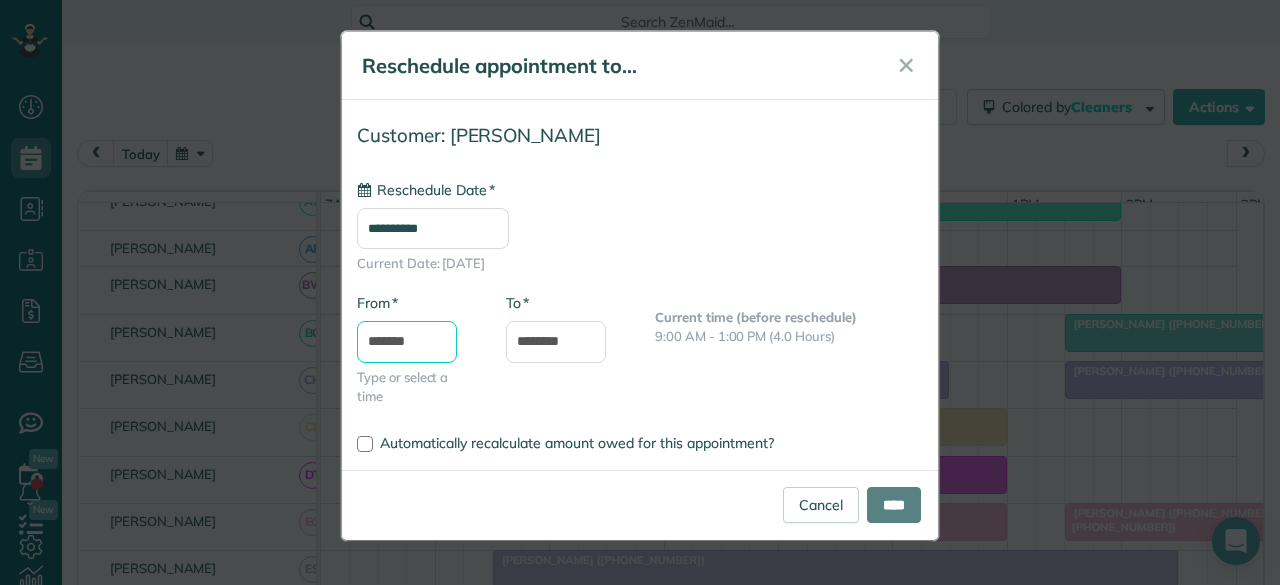 type on "**********" 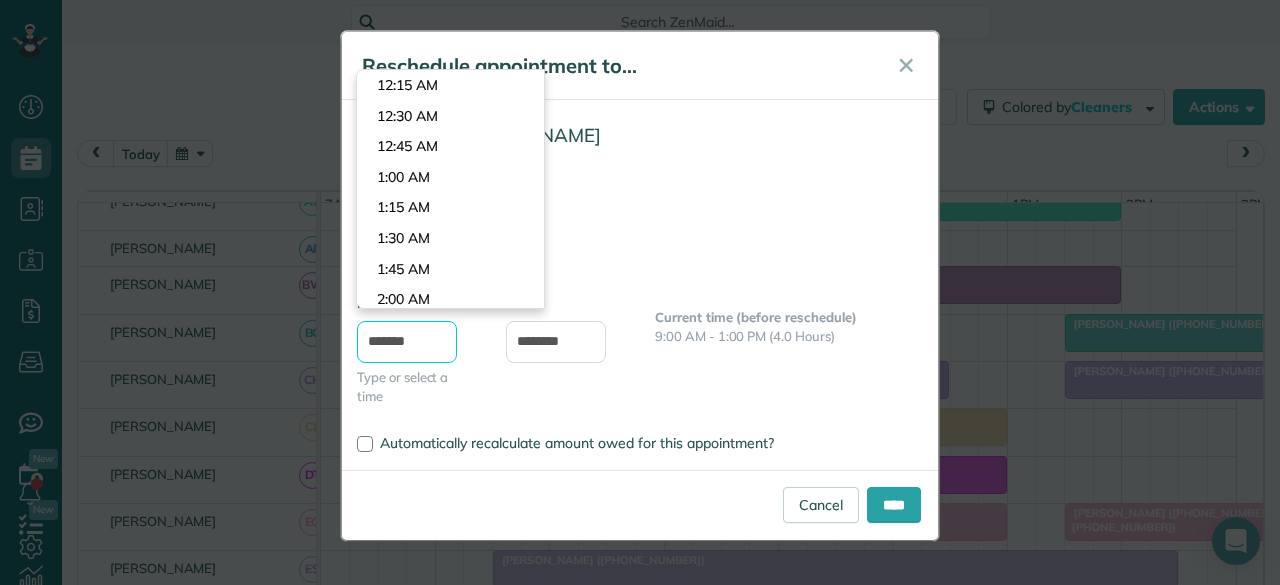 click on "*******" at bounding box center (407, 342) 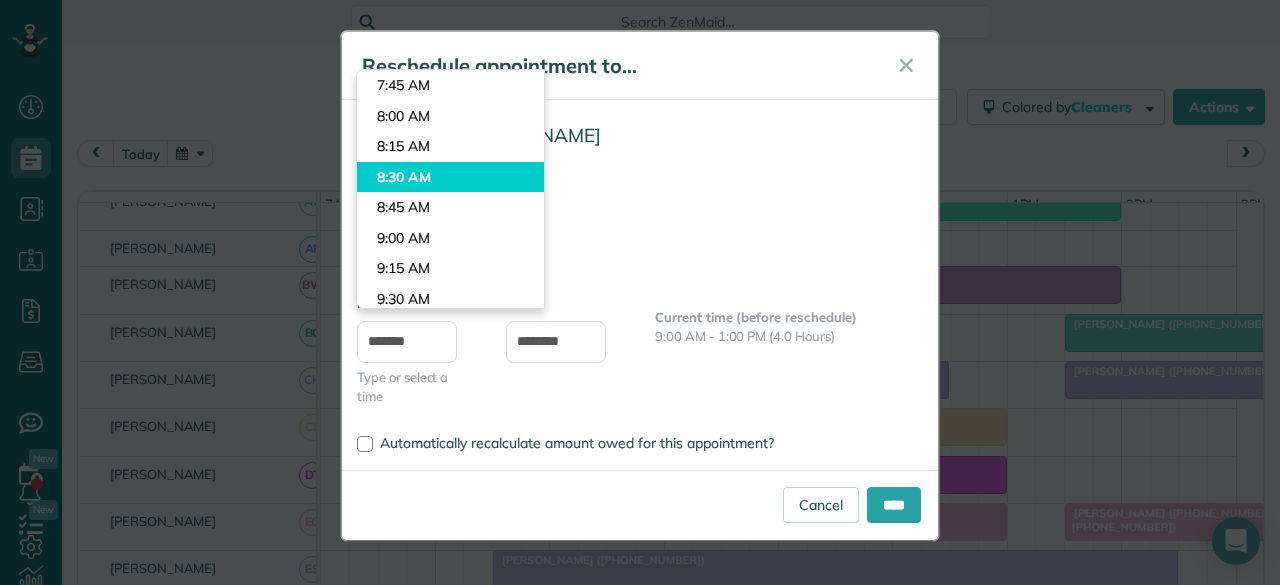 type on "*******" 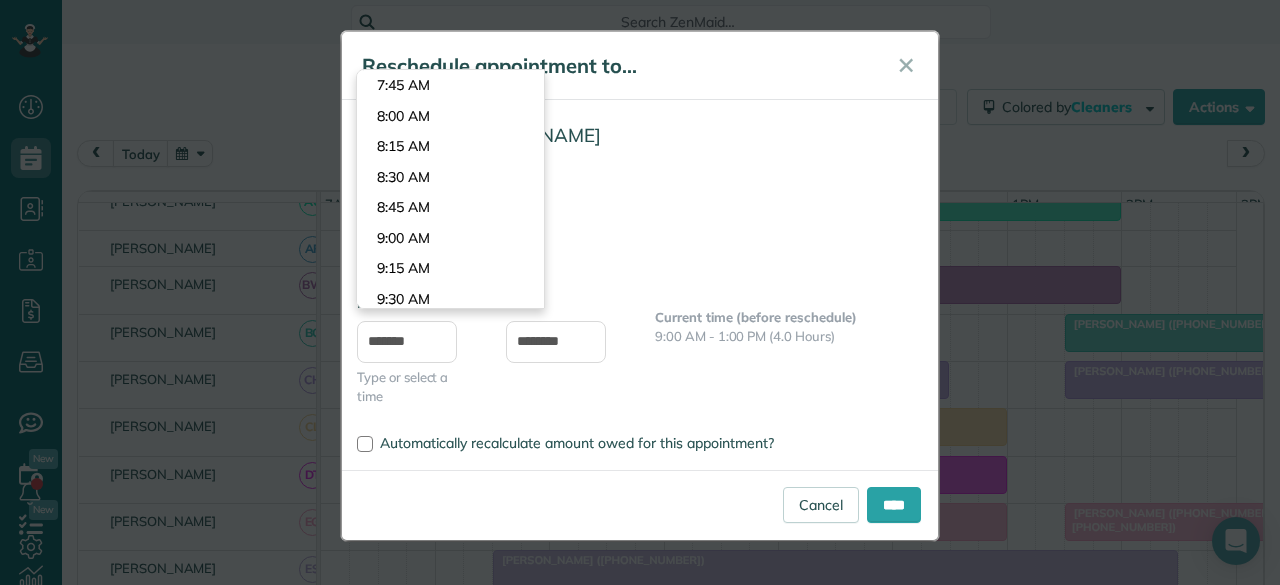 drag, startPoint x: 426, startPoint y: 165, endPoint x: 454, endPoint y: 214, distance: 56.435802 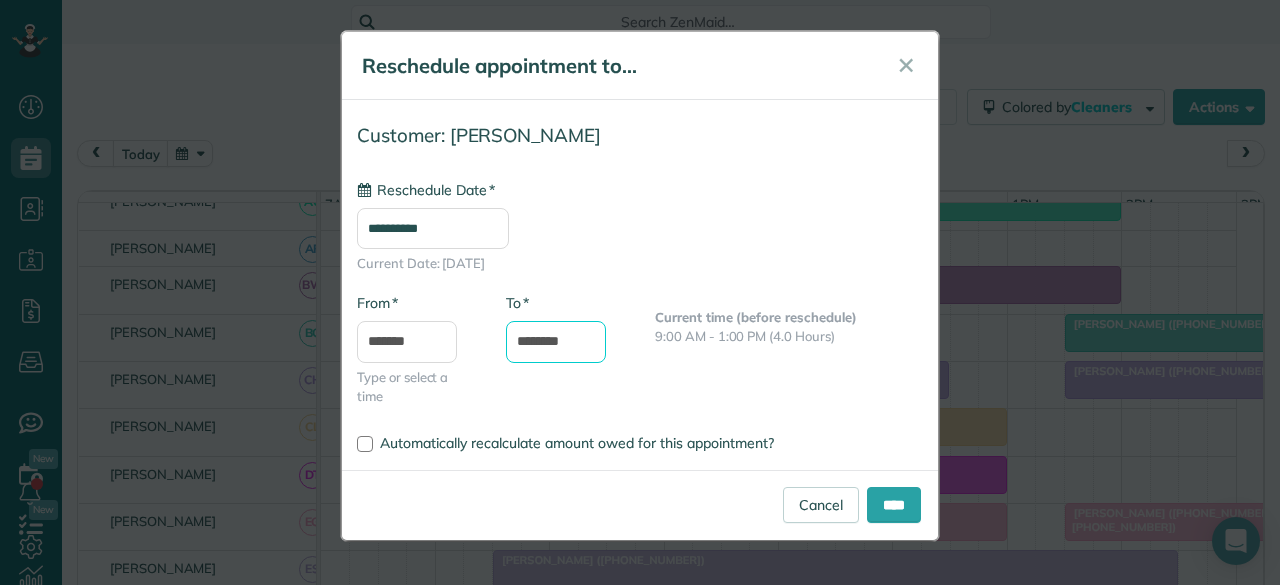 click on "********" at bounding box center [556, 342] 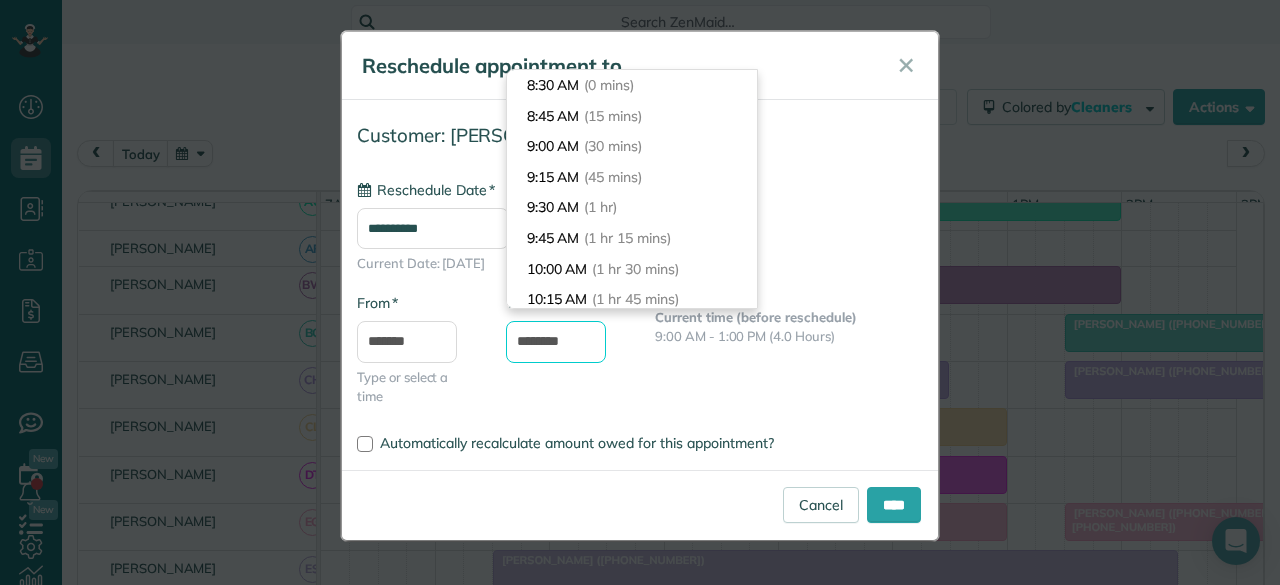 click on "********" at bounding box center (556, 342) 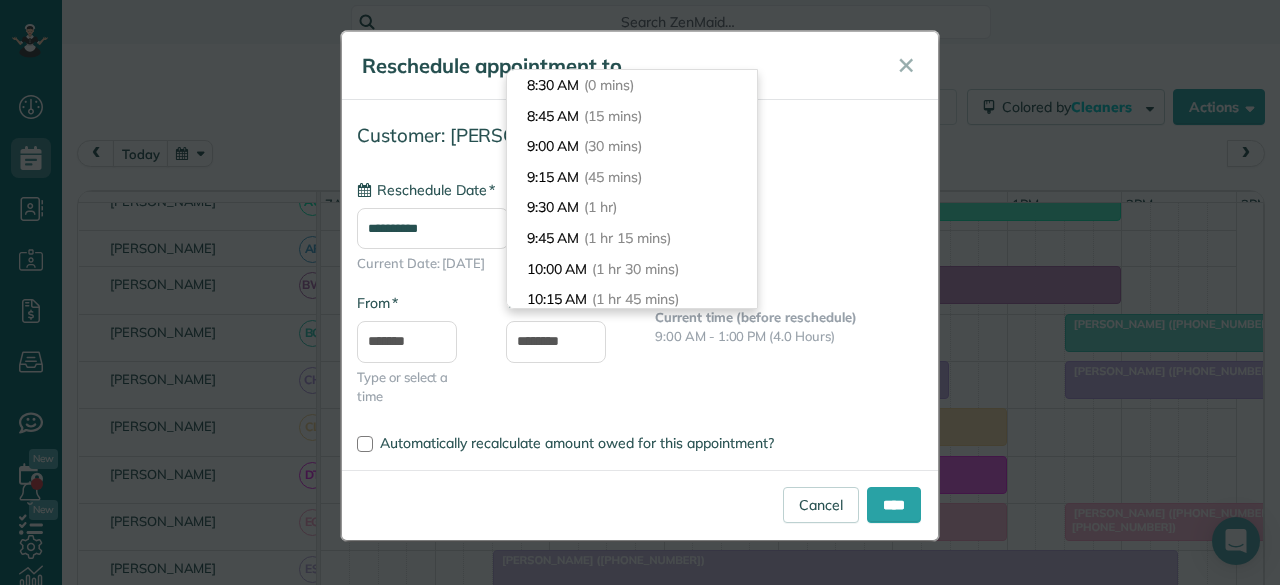 drag, startPoint x: 416, startPoint y: 221, endPoint x: 416, endPoint y: 239, distance: 18 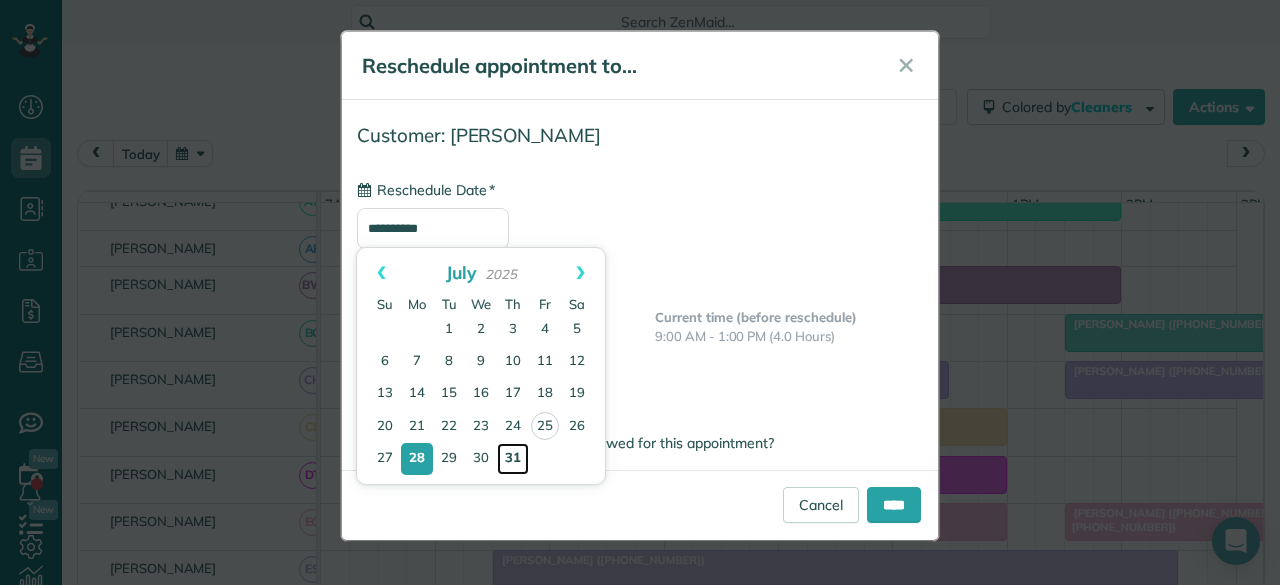 click on "31" at bounding box center [513, 459] 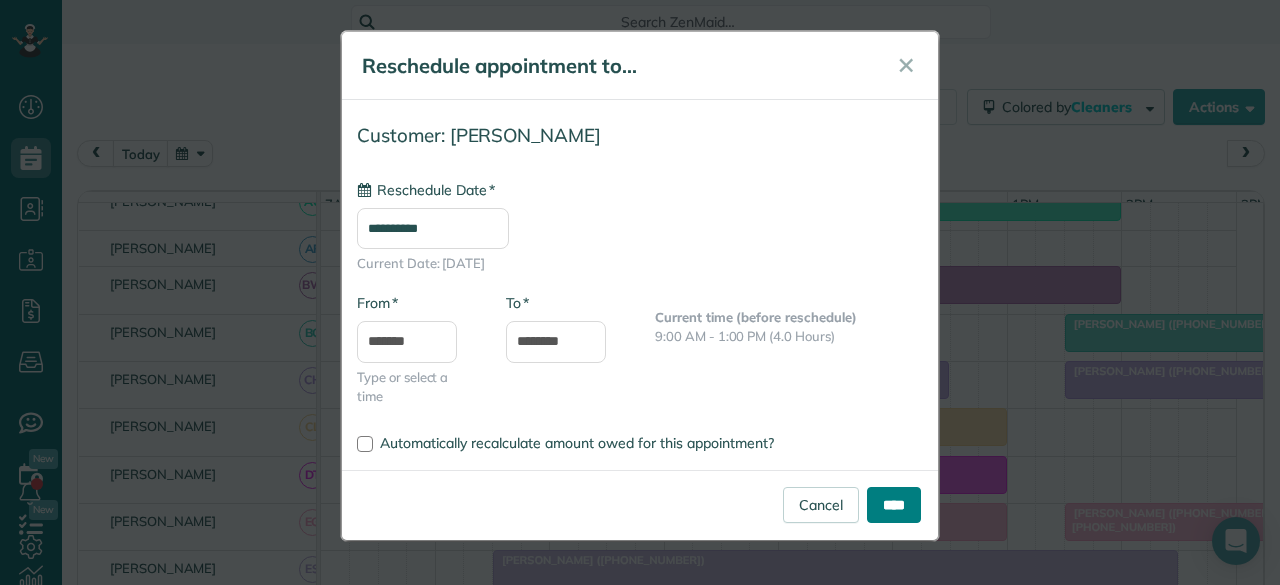 click on "****" at bounding box center (894, 505) 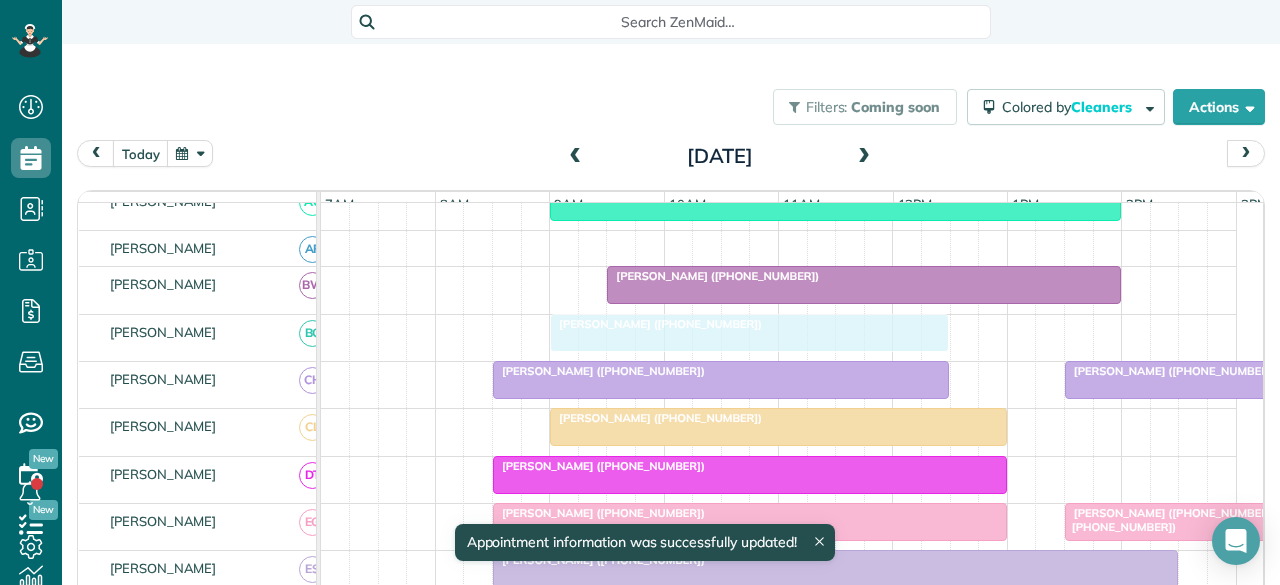 drag, startPoint x: 1132, startPoint y: 342, endPoint x: 606, endPoint y: 336, distance: 526.03424 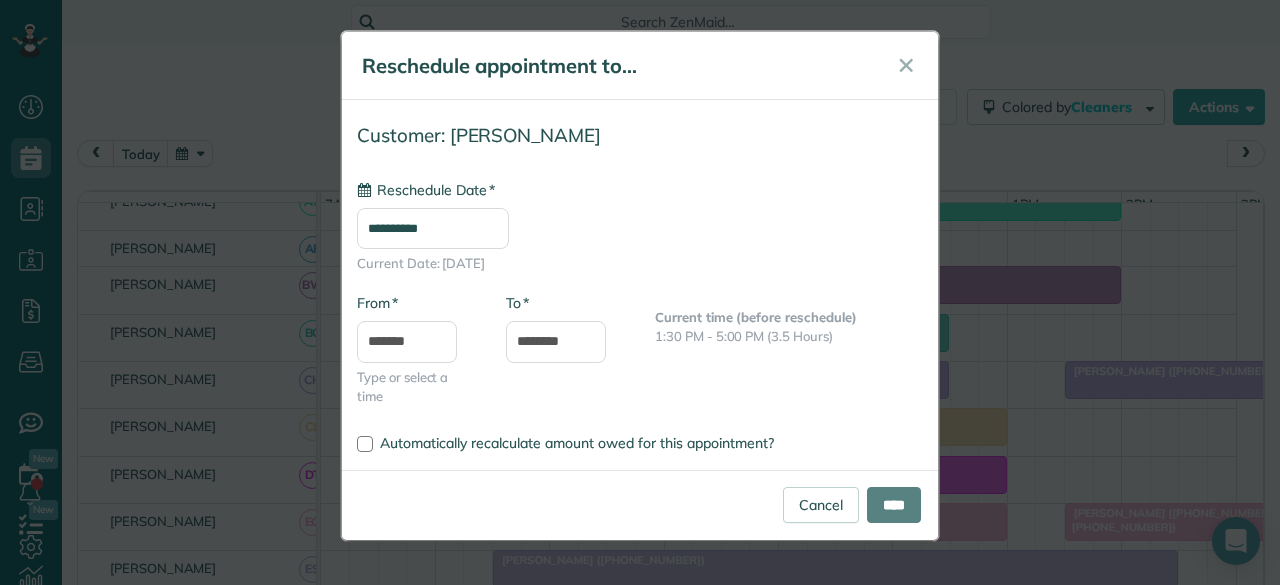 type on "**********" 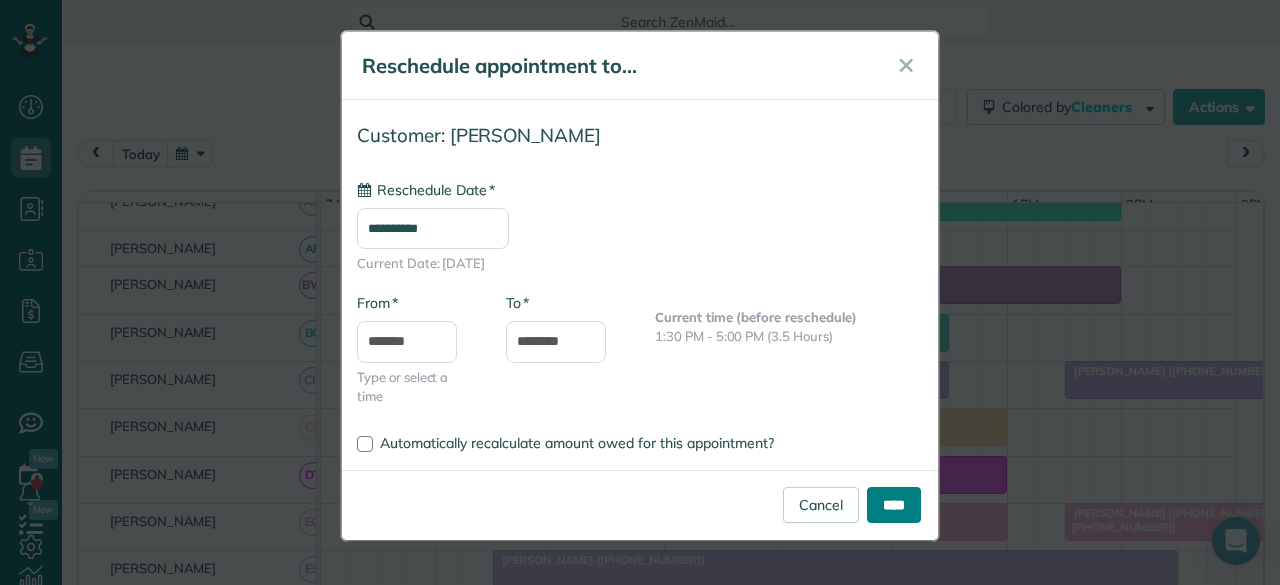 click on "****" at bounding box center [894, 505] 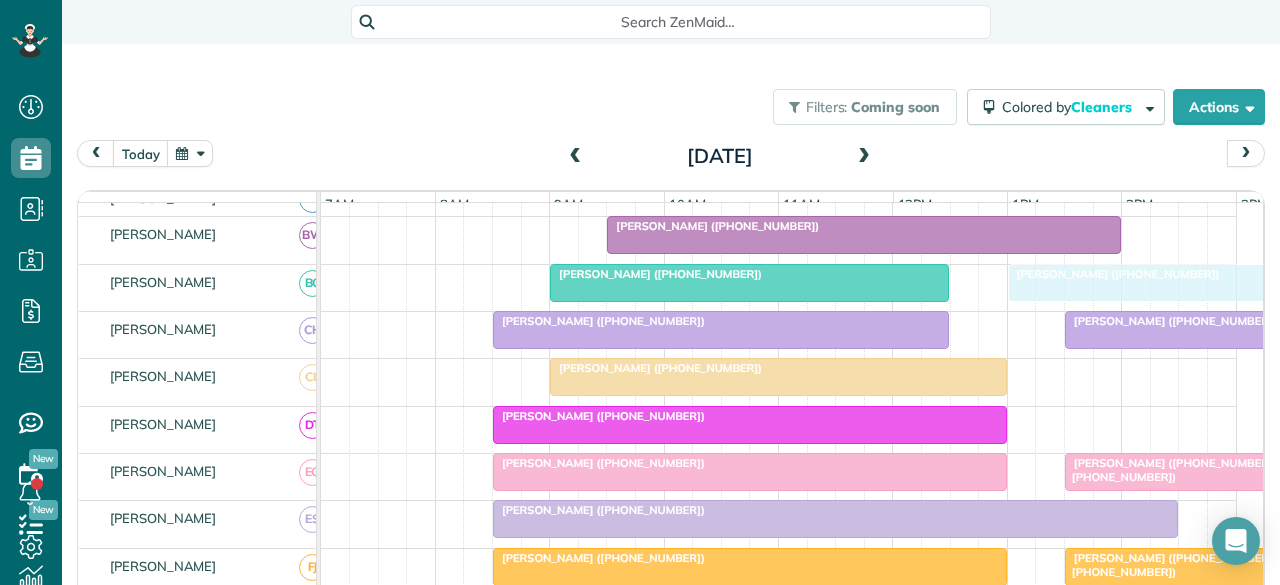 drag, startPoint x: 1030, startPoint y: 475, endPoint x: 1041, endPoint y: 287, distance: 188.32153 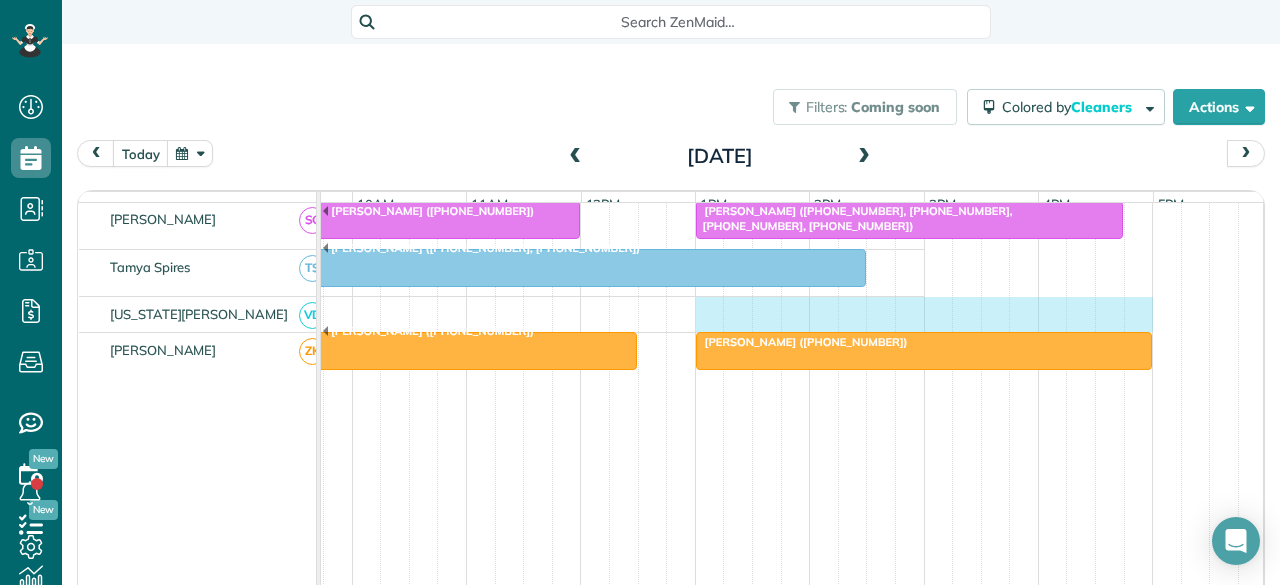 drag, startPoint x: 1007, startPoint y: 305, endPoint x: 1125, endPoint y: 306, distance: 118.004234 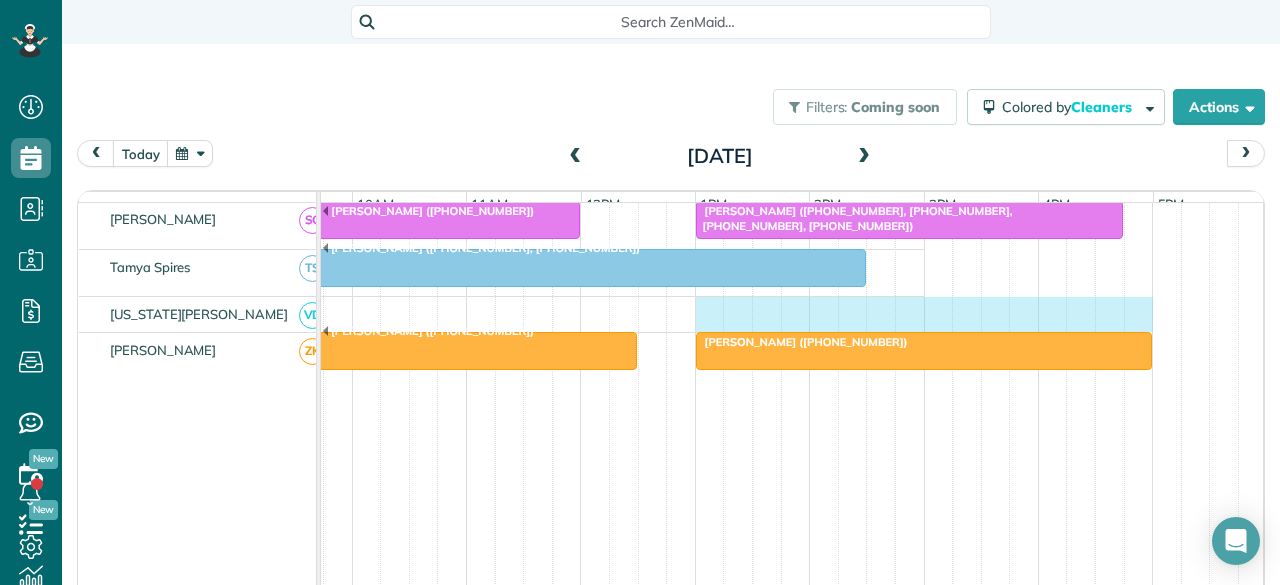 click at bounding box center [467, 314] 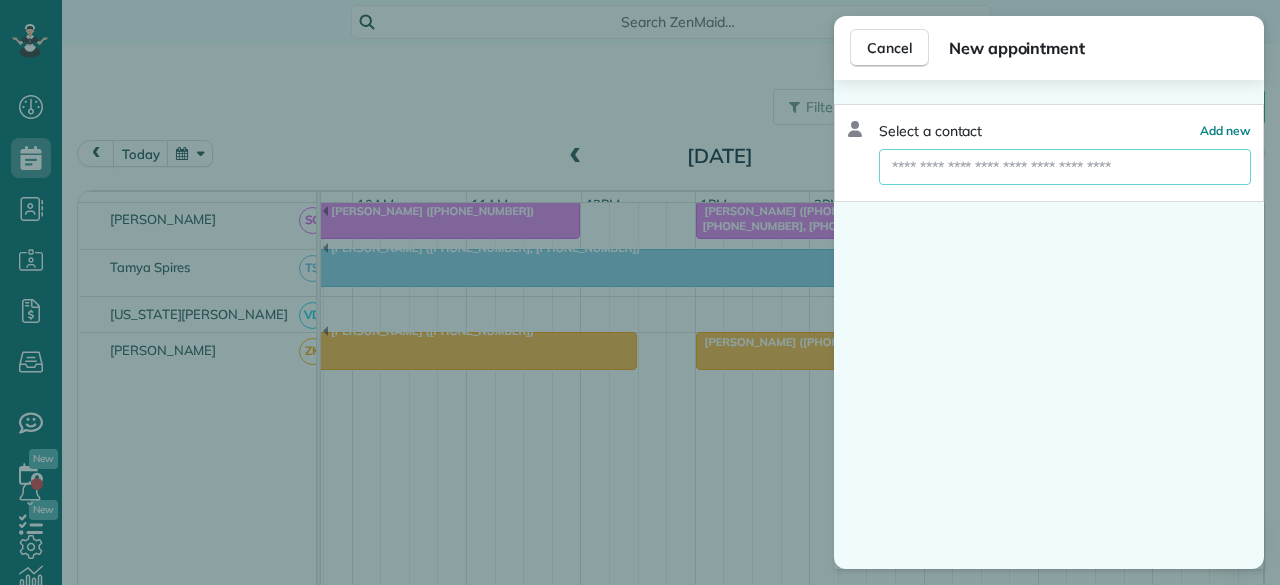 click at bounding box center [1065, 167] 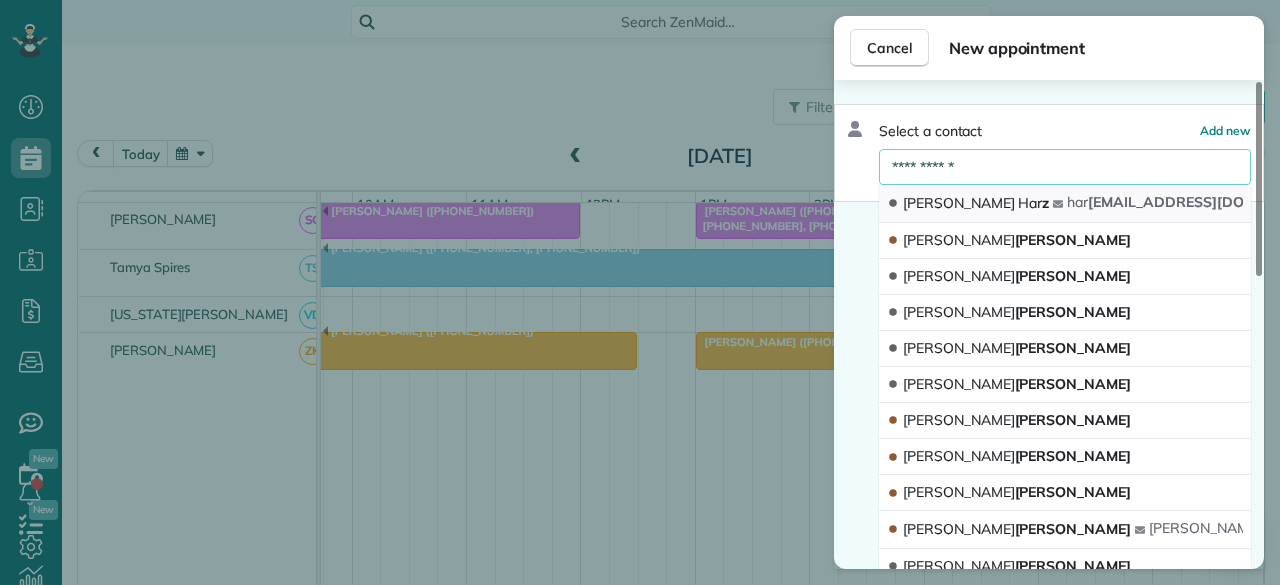 type on "**********" 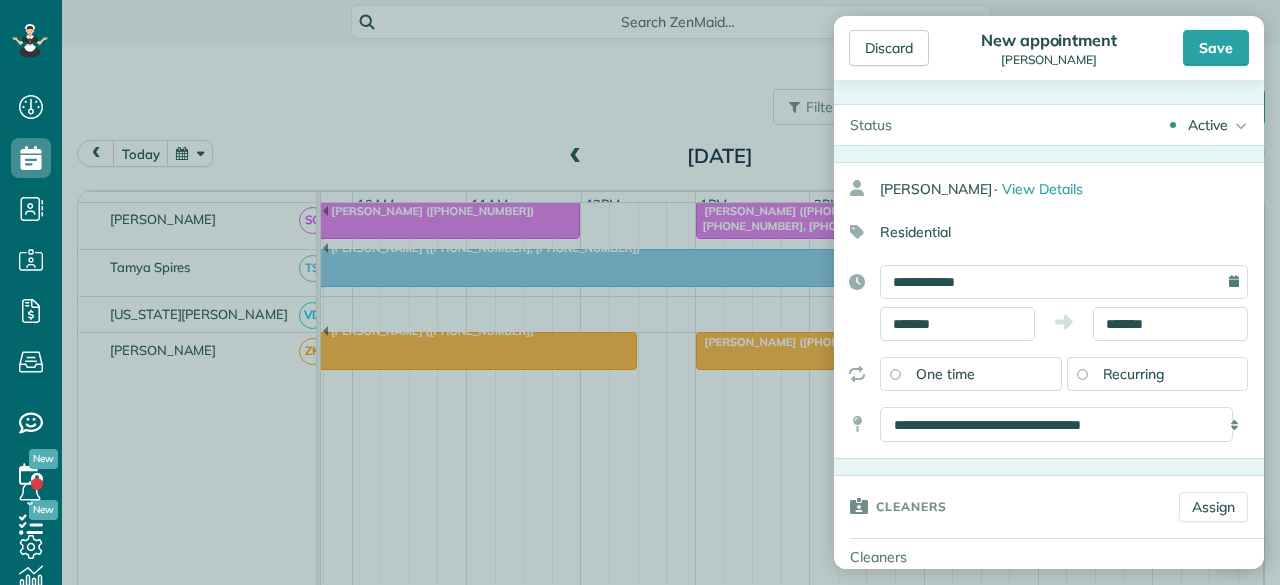 drag, startPoint x: 1210, startPoint y: 43, endPoint x: 1102, endPoint y: 195, distance: 186.46179 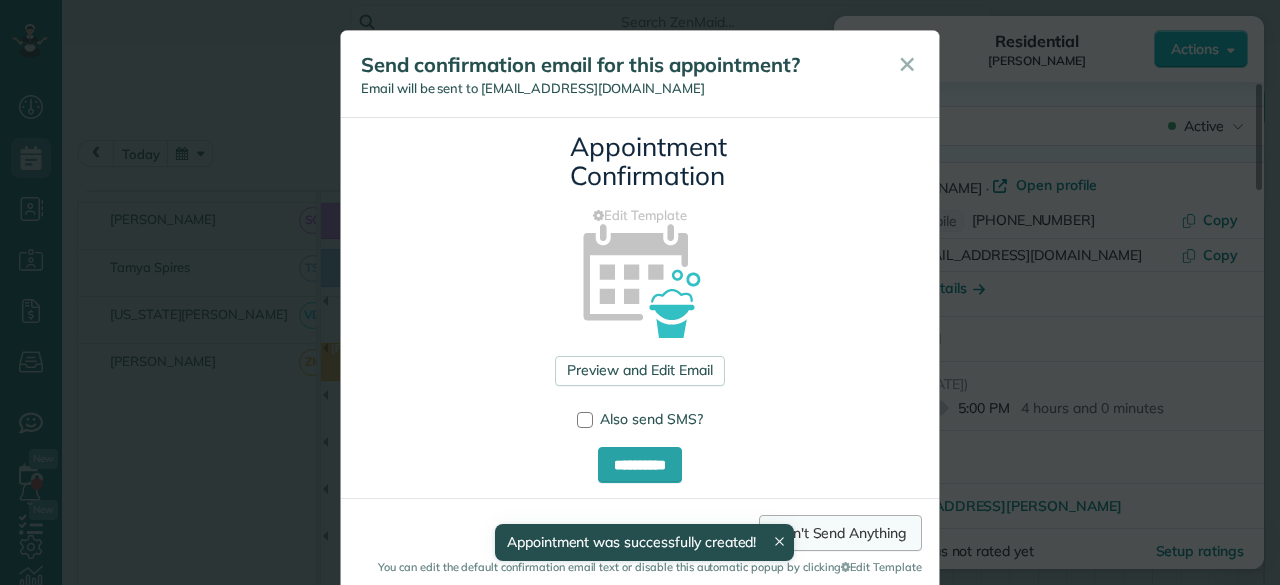 click on "Don't Send Anything" at bounding box center (840, 533) 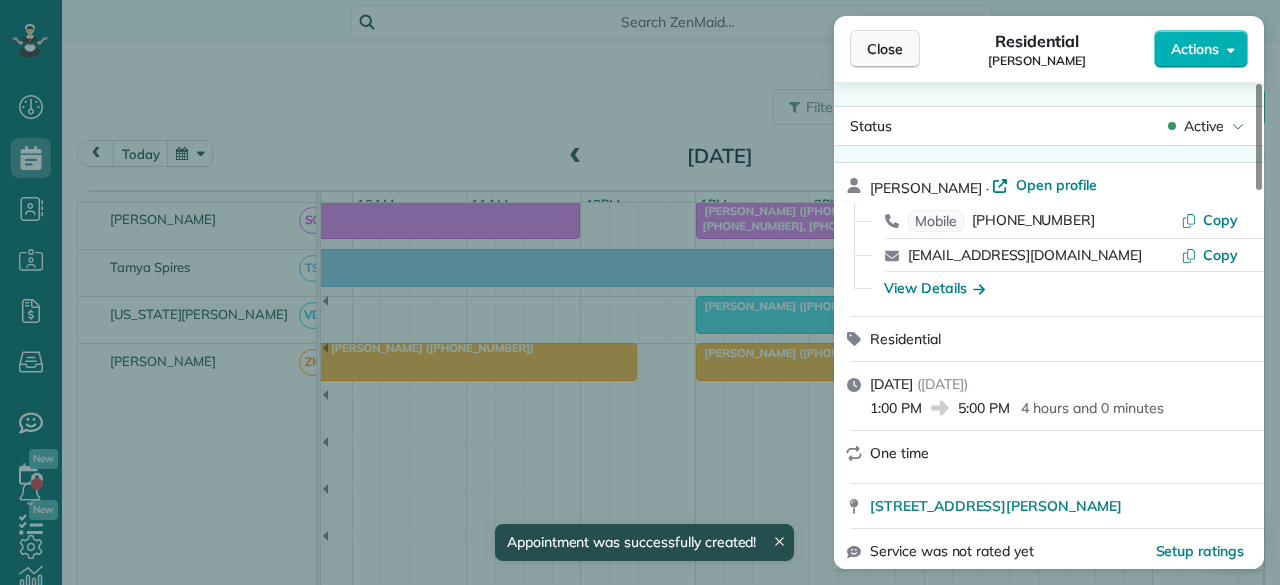 click on "Close" at bounding box center (885, 49) 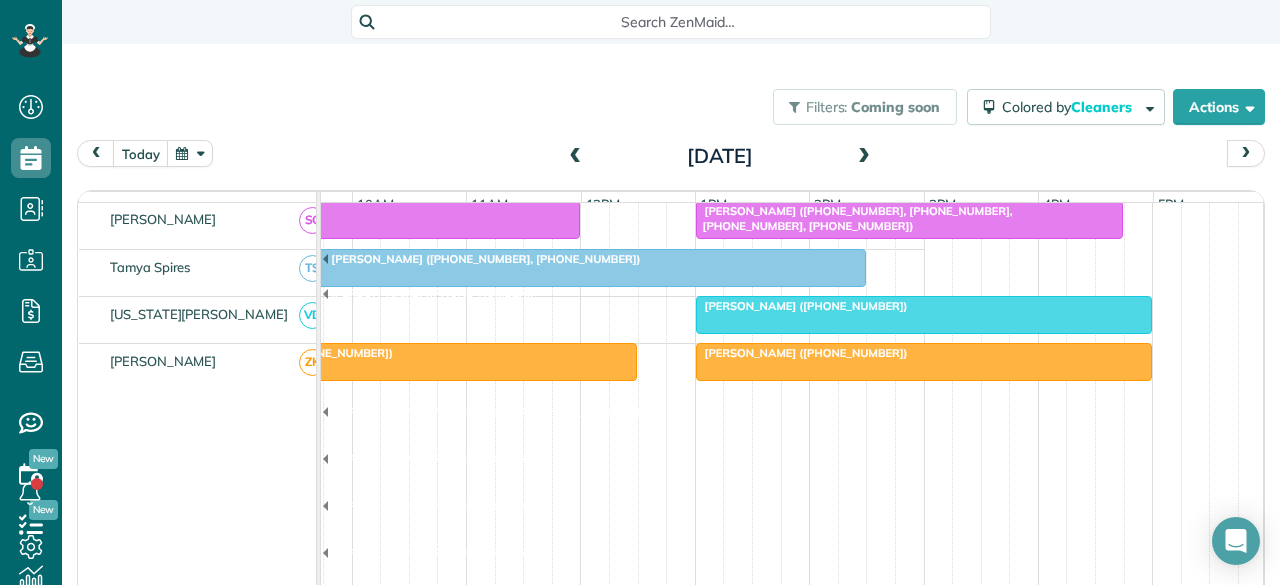 scroll, scrollTop: 950, scrollLeft: 312, axis: both 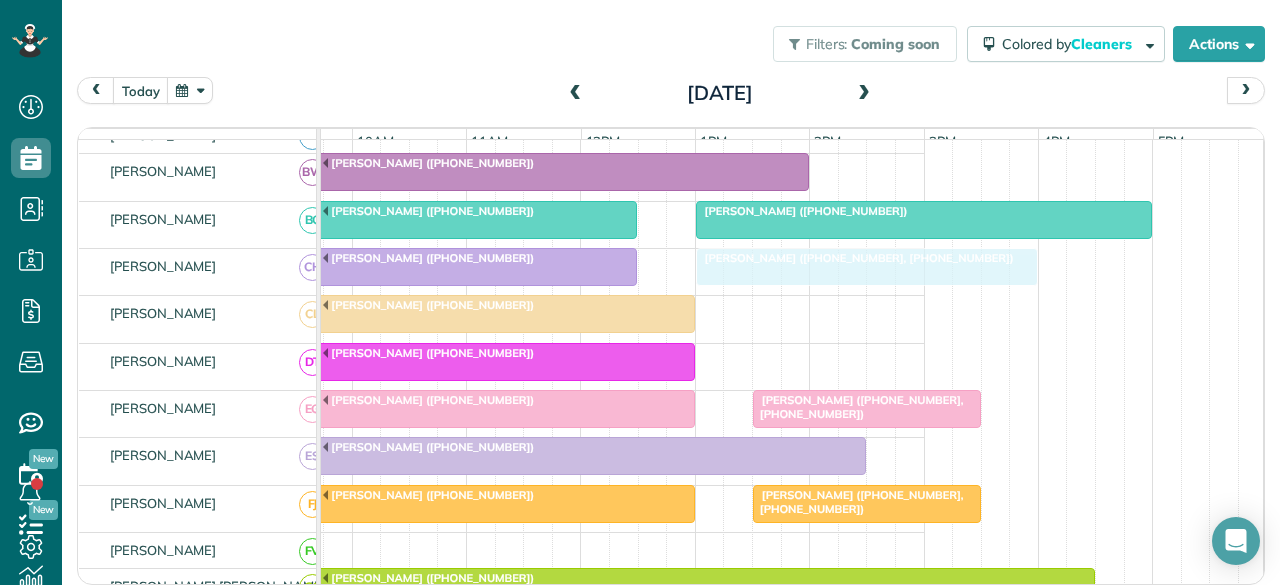 drag, startPoint x: 864, startPoint y: 283, endPoint x: 810, endPoint y: 289, distance: 54.33231 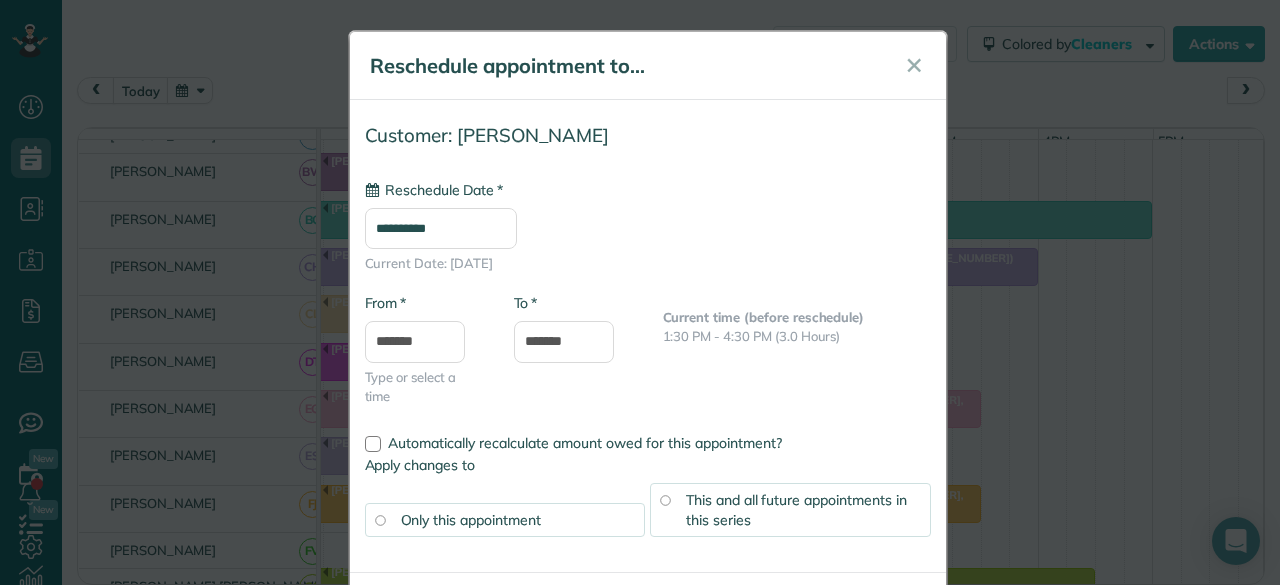 type on "**********" 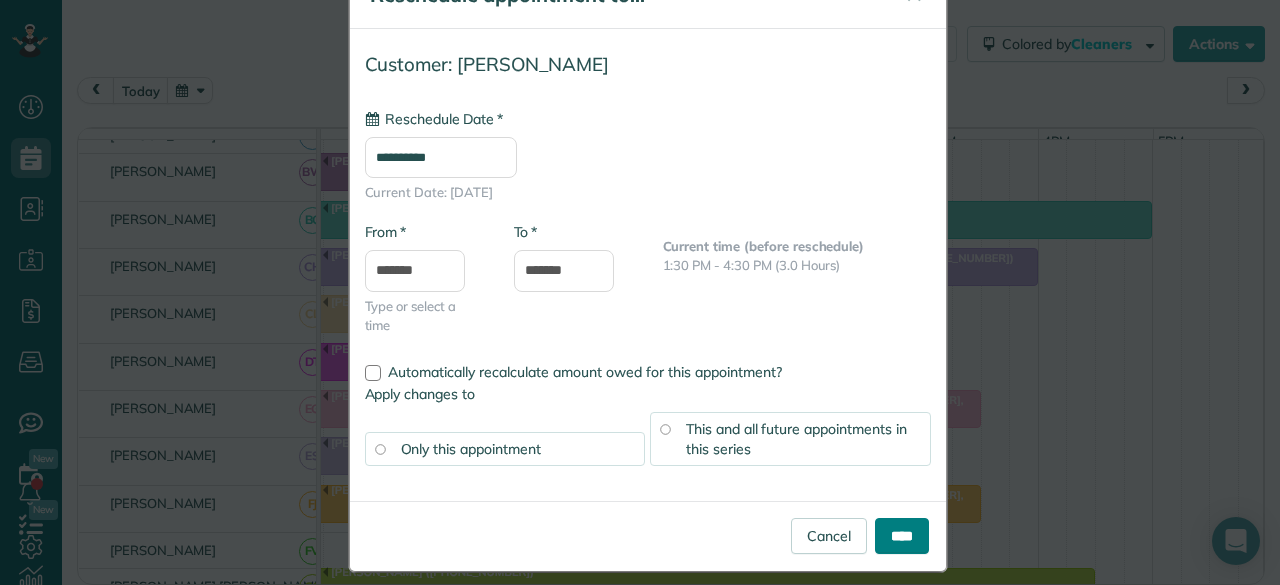 scroll, scrollTop: 86, scrollLeft: 0, axis: vertical 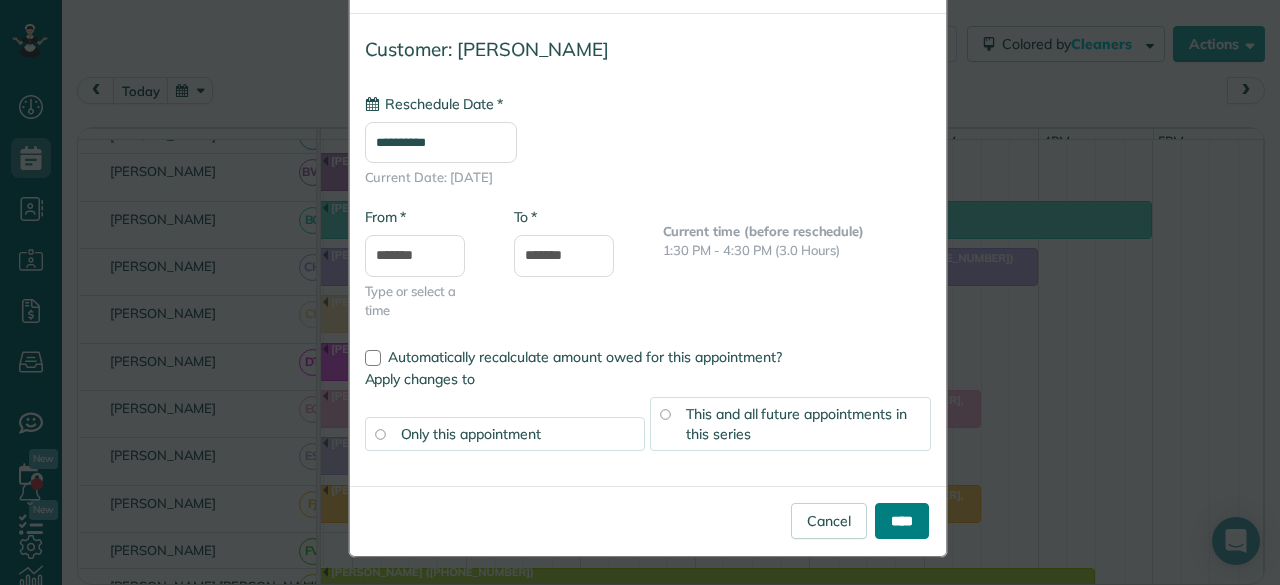 click on "****" at bounding box center [902, 521] 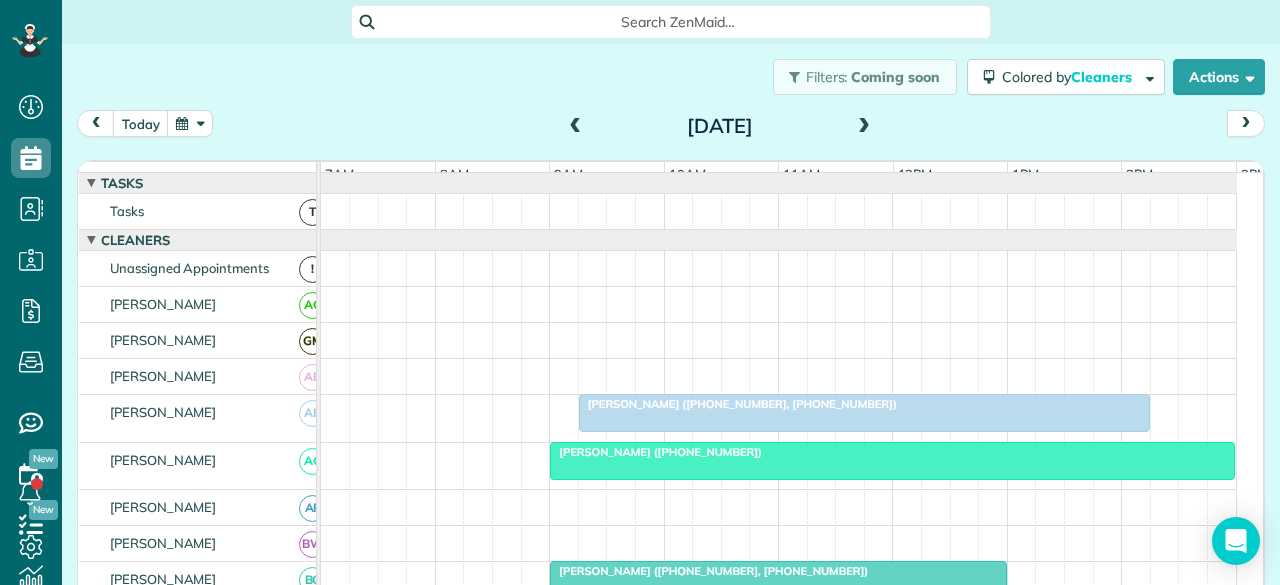 scroll, scrollTop: 0, scrollLeft: 0, axis: both 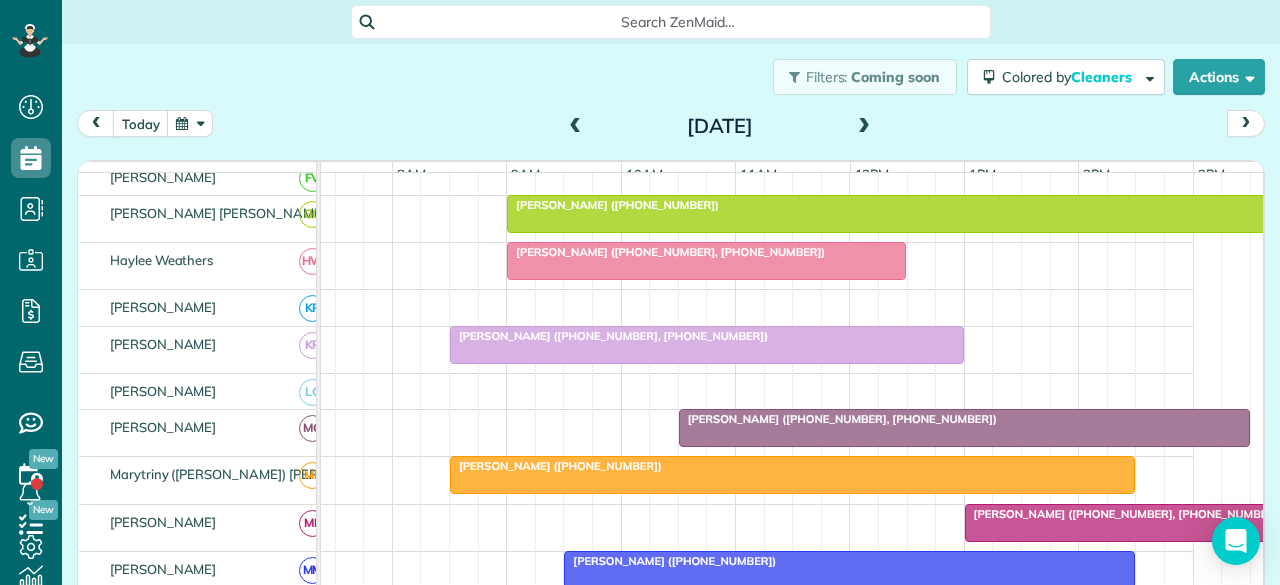 click at bounding box center [706, 261] 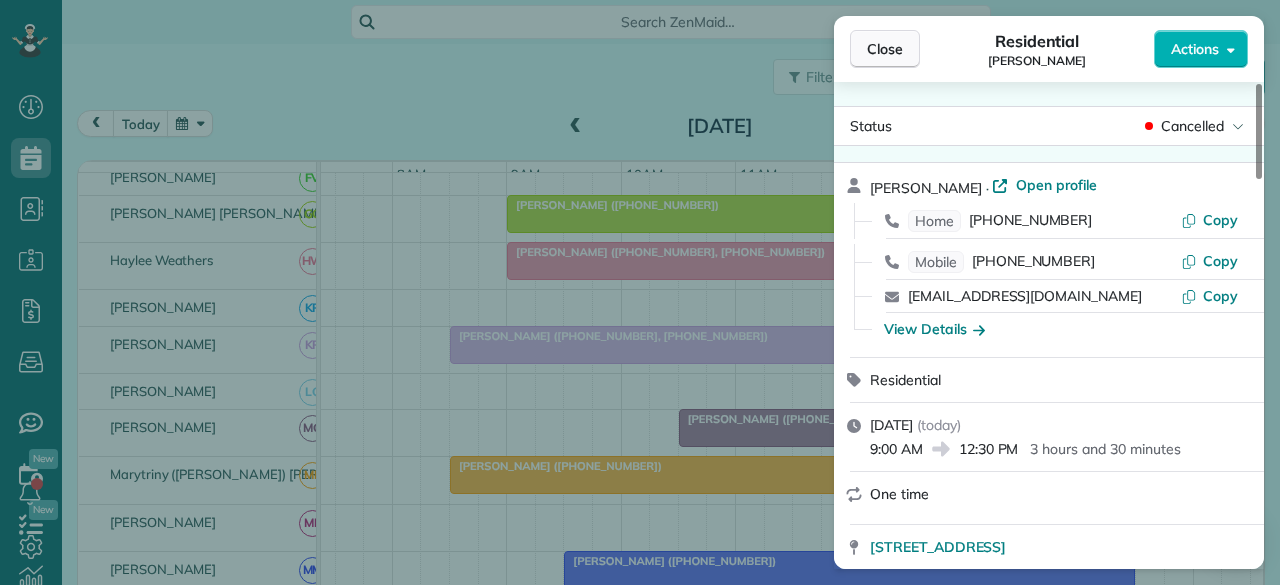 click on "Close" at bounding box center (885, 49) 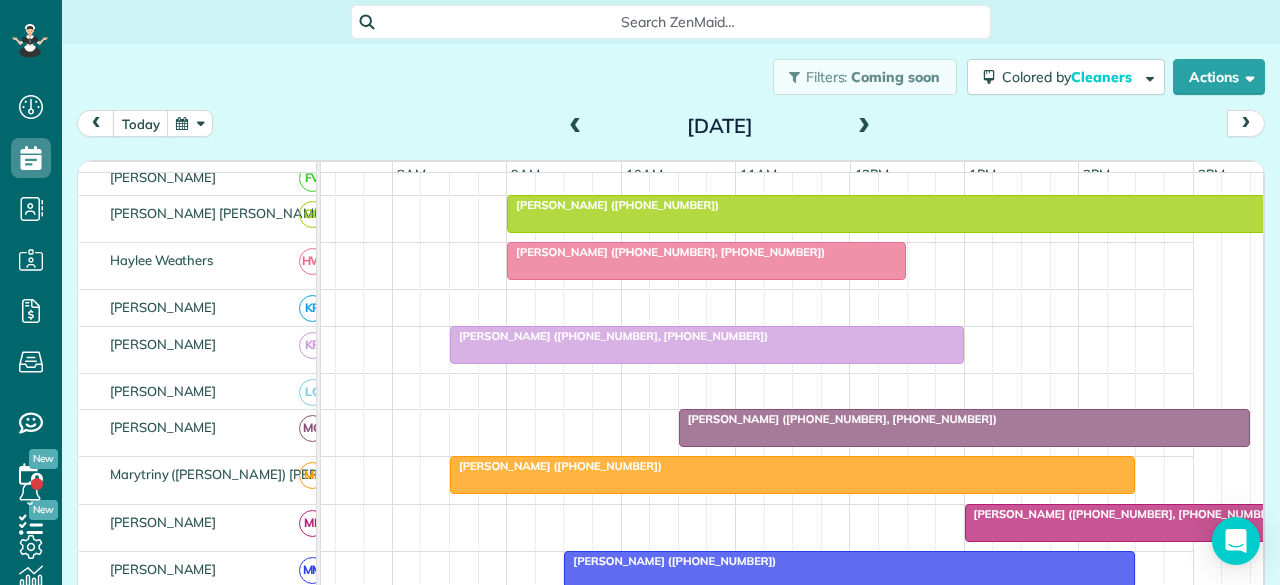 click at bounding box center [576, 127] 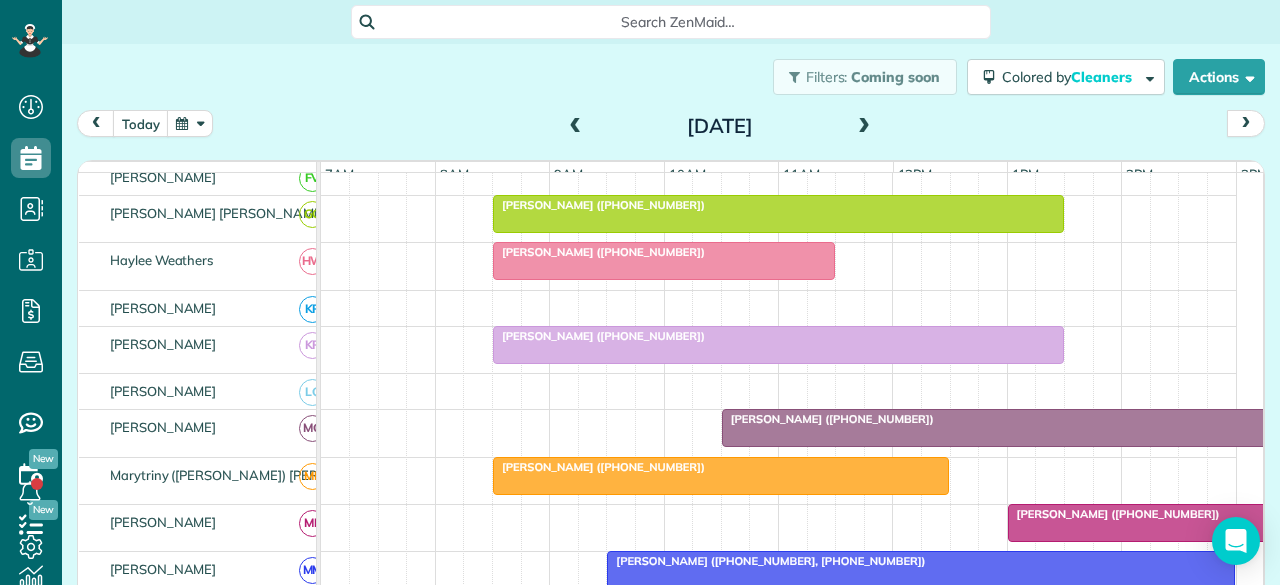click at bounding box center (864, 127) 